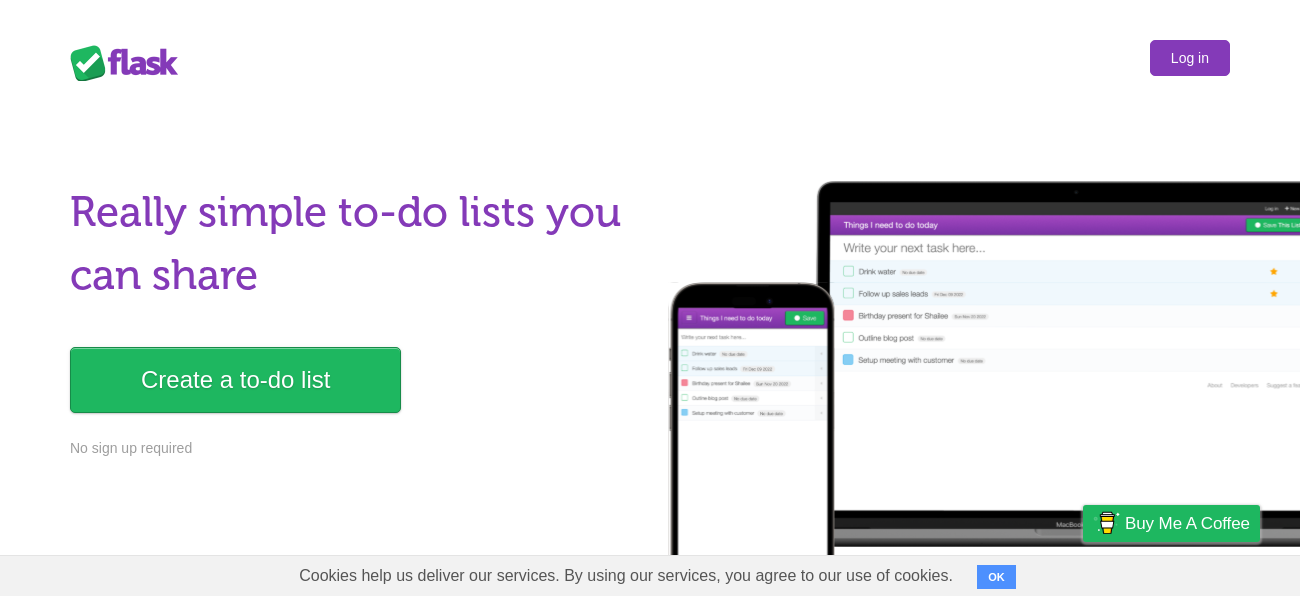 scroll, scrollTop: 0, scrollLeft: 0, axis: both 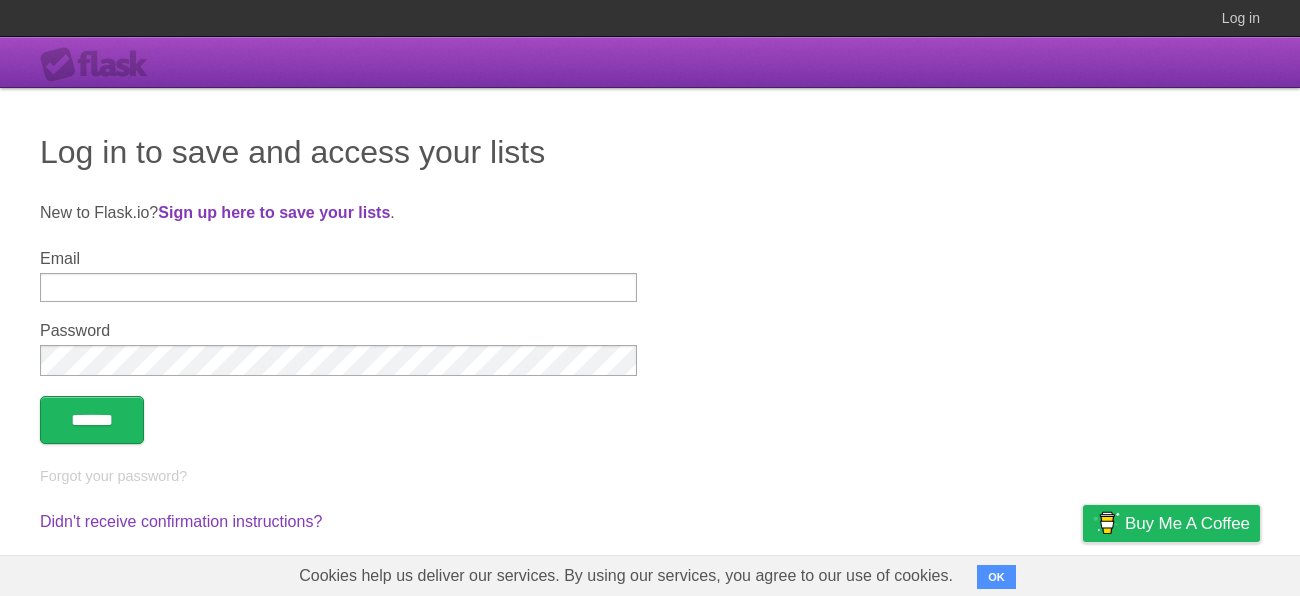 type on "**********" 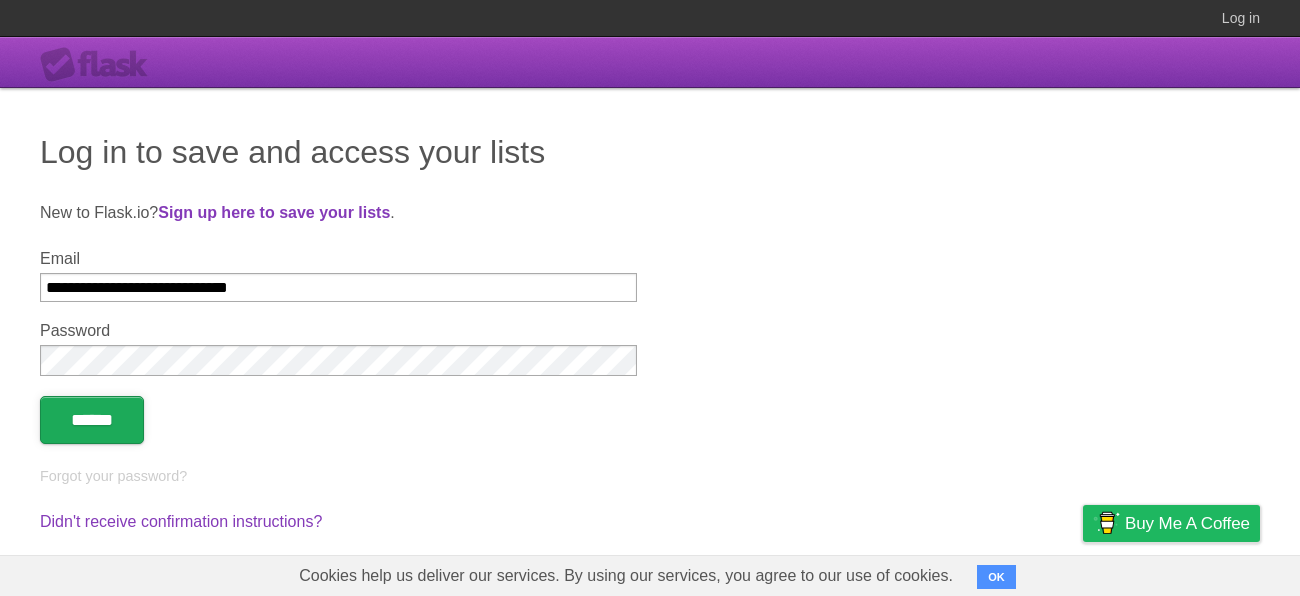 click on "******" at bounding box center (92, 420) 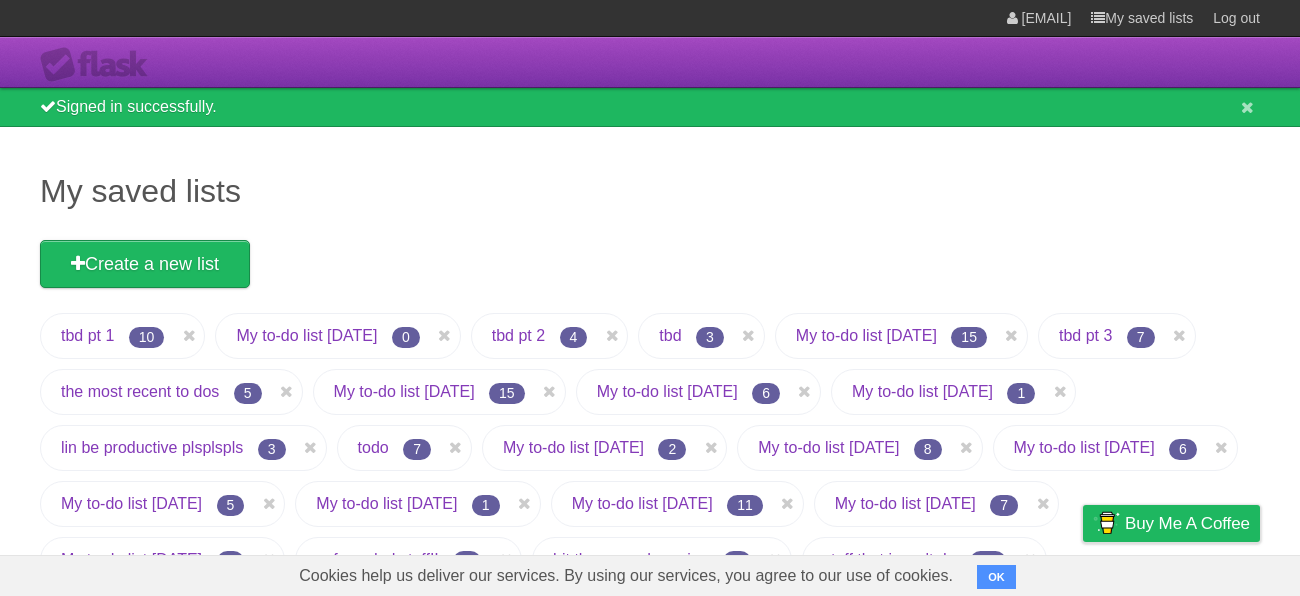 scroll, scrollTop: 0, scrollLeft: 0, axis: both 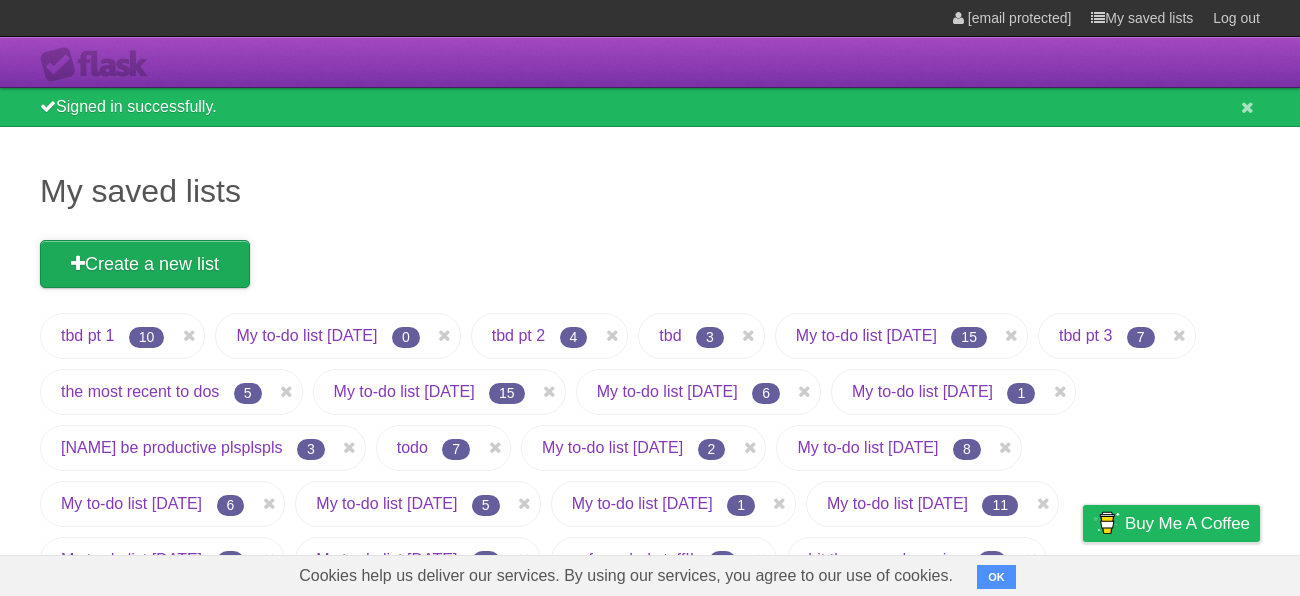 click on "Create a new list" at bounding box center [145, 264] 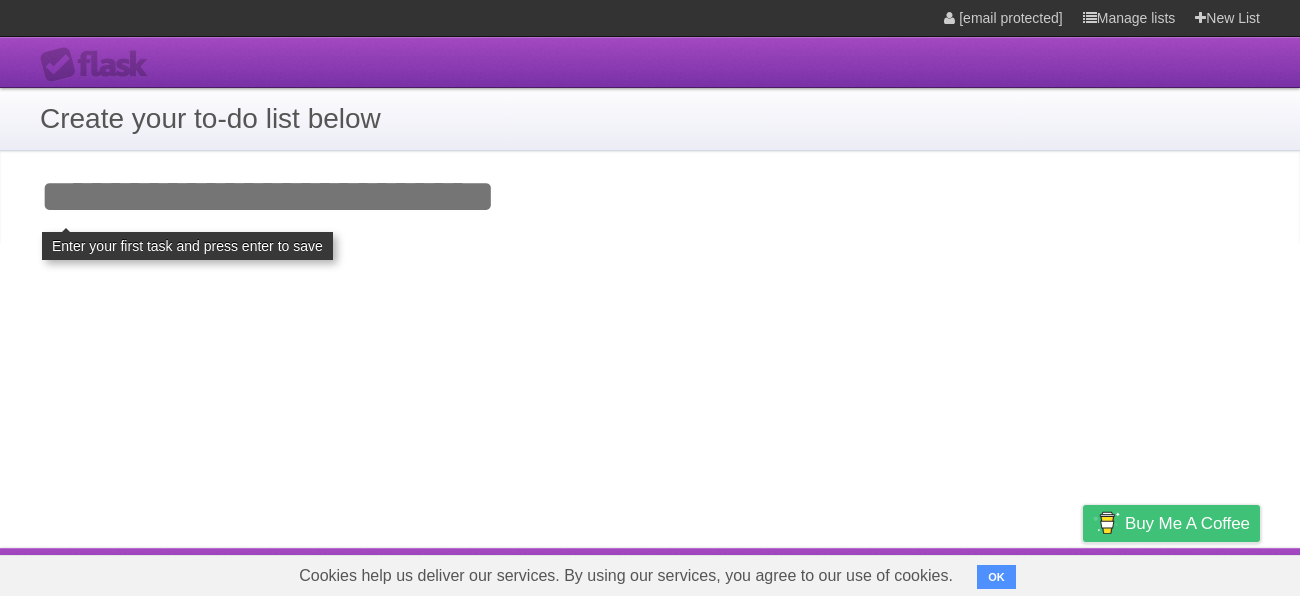 click on "Buy me a coffee" at bounding box center (1187, 523) 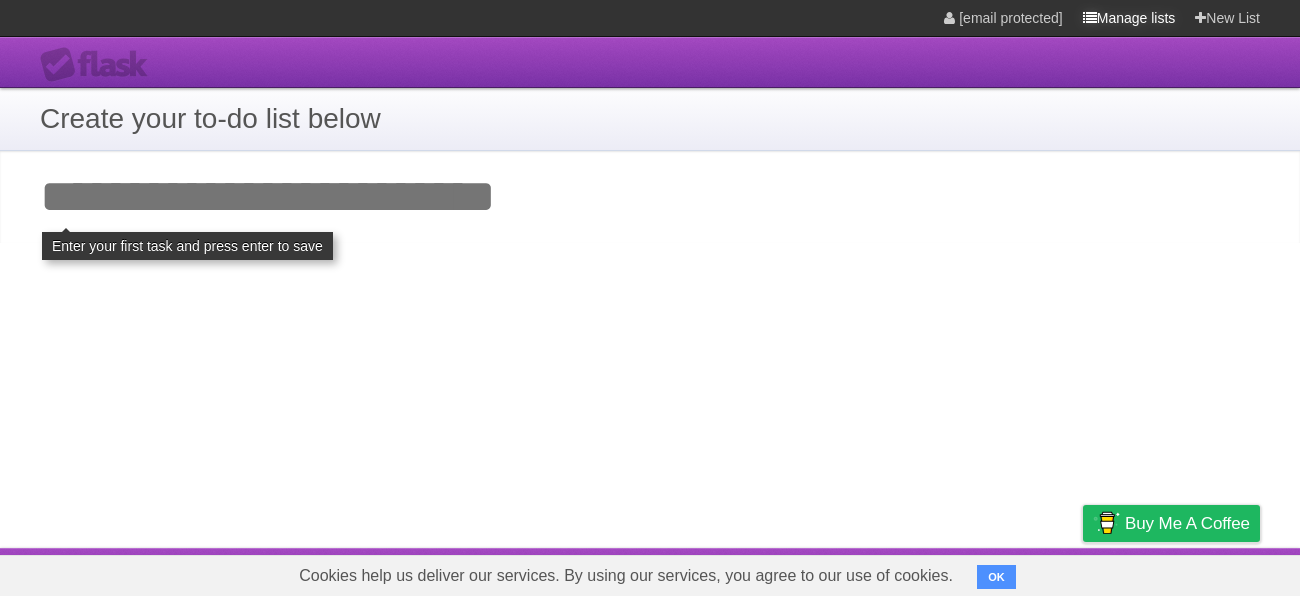 click on "Manage lists" at bounding box center (1129, 18) 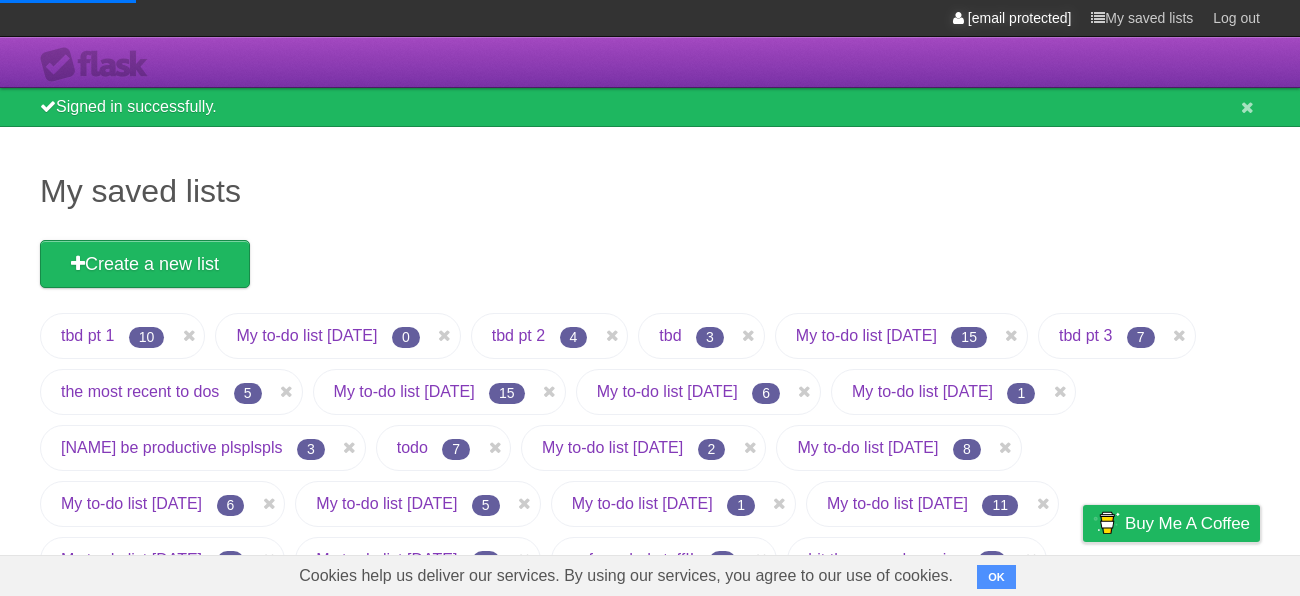 click on "[email protected]" at bounding box center [1012, 18] 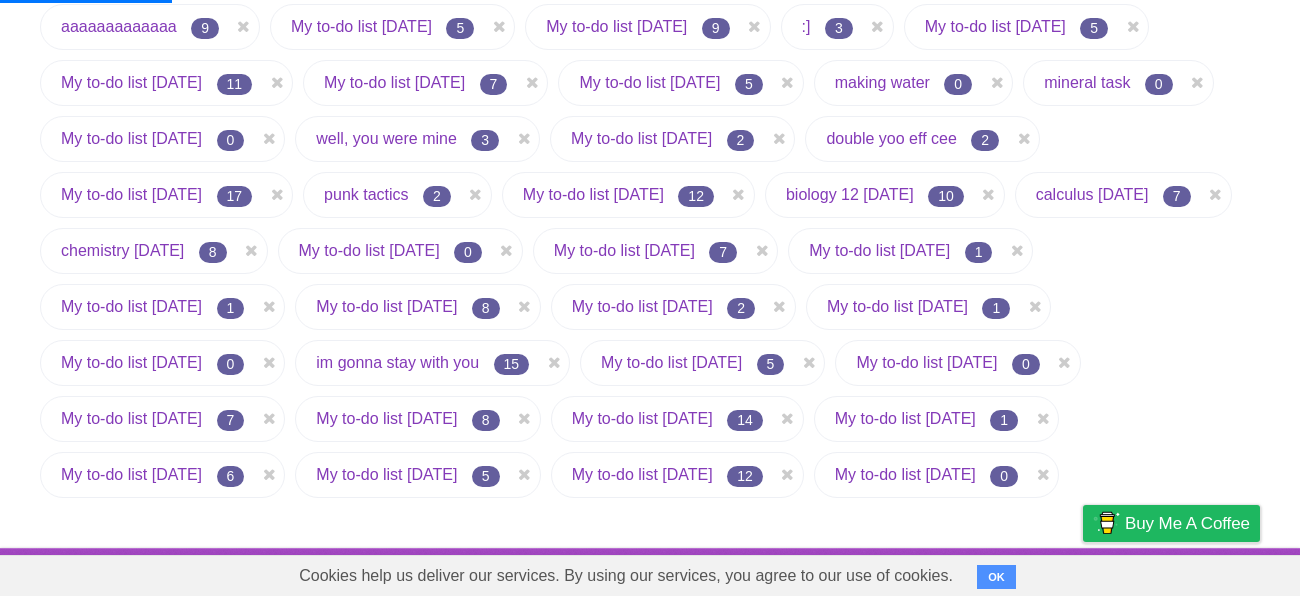 scroll, scrollTop: 979, scrollLeft: 0, axis: vertical 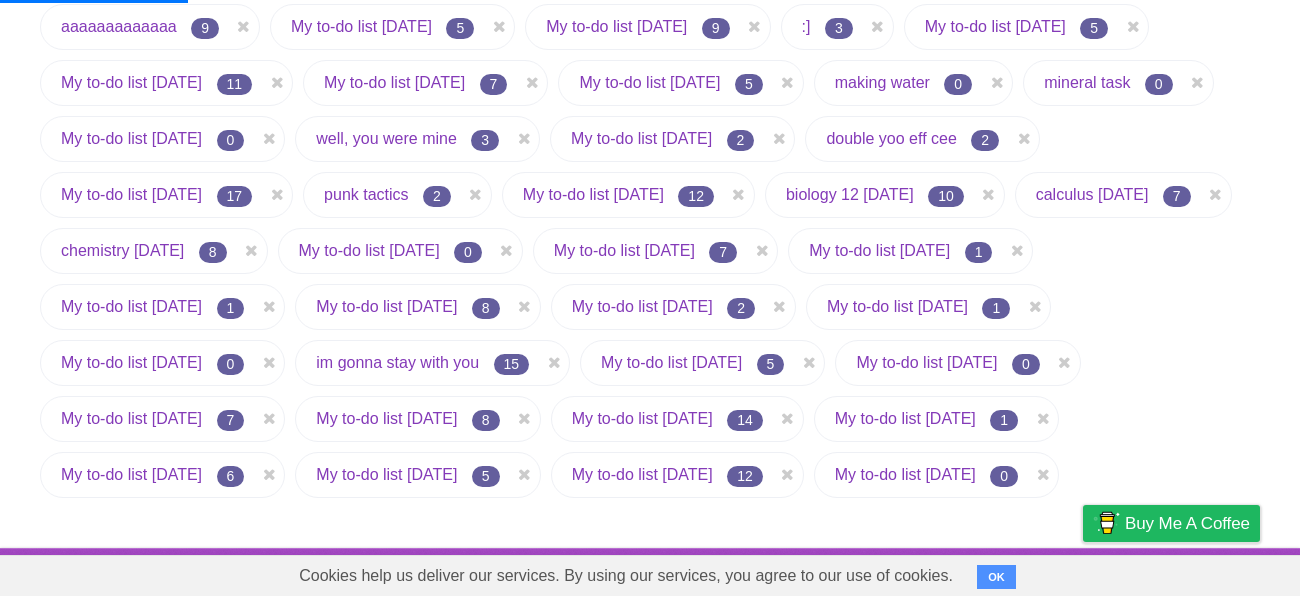 click on "OK" at bounding box center [996, 577] 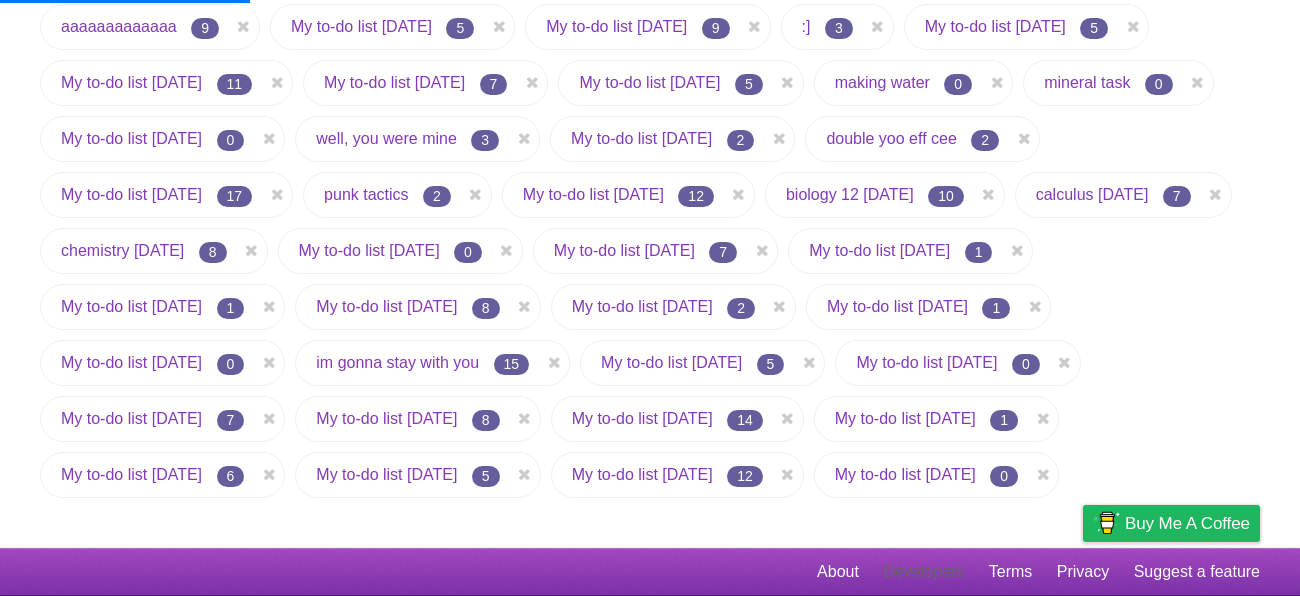 click on "Developers" at bounding box center [923, 572] 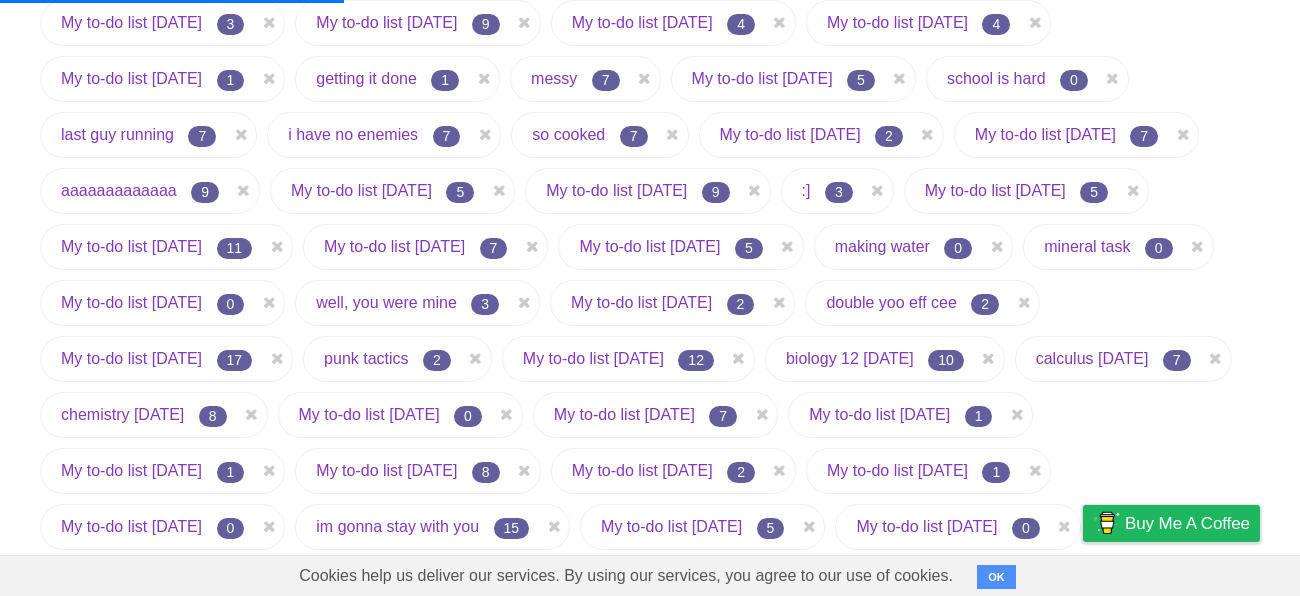 scroll, scrollTop: 939, scrollLeft: 0, axis: vertical 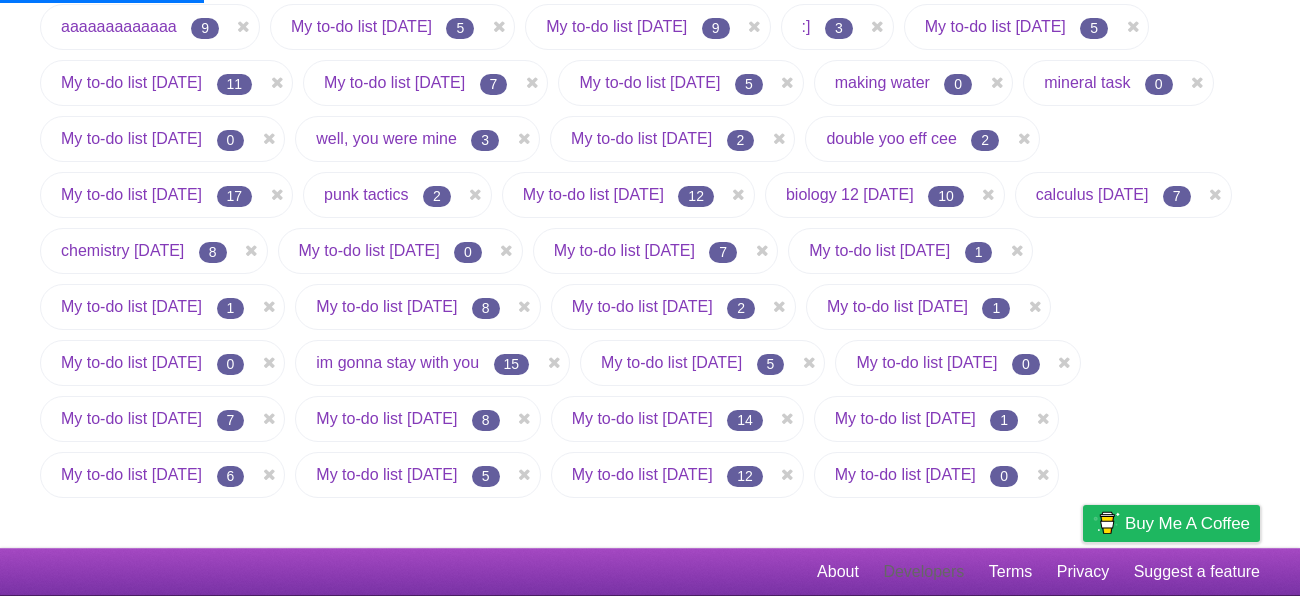 click on "Developers" at bounding box center (923, 572) 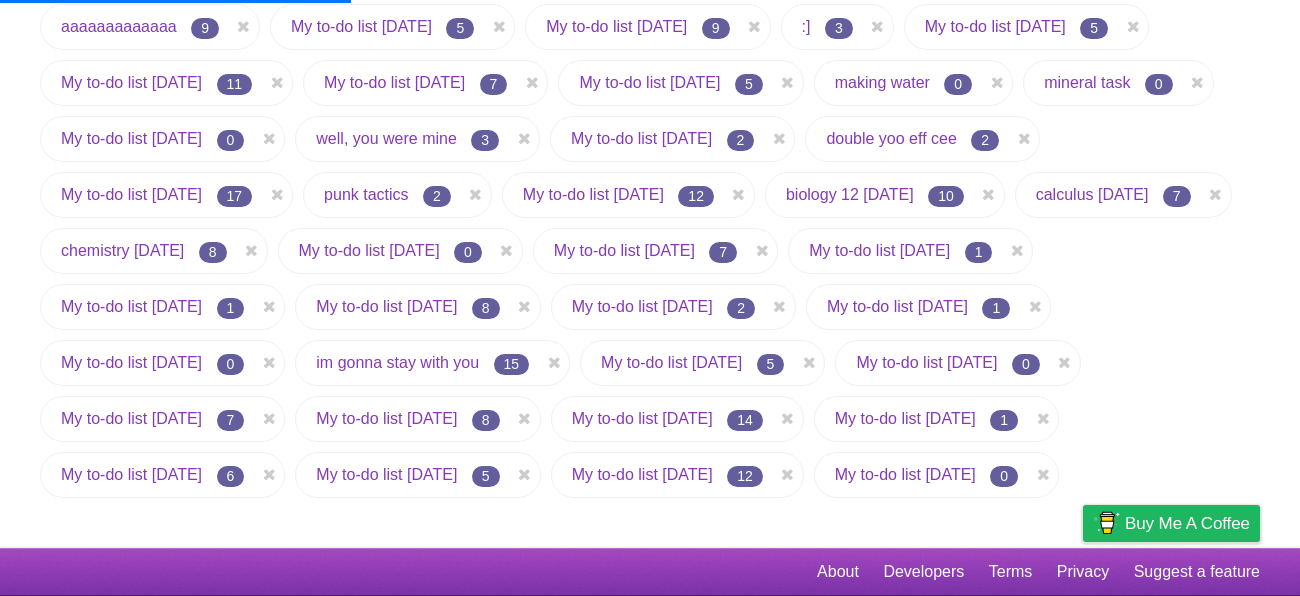 scroll, scrollTop: 939, scrollLeft: 0, axis: vertical 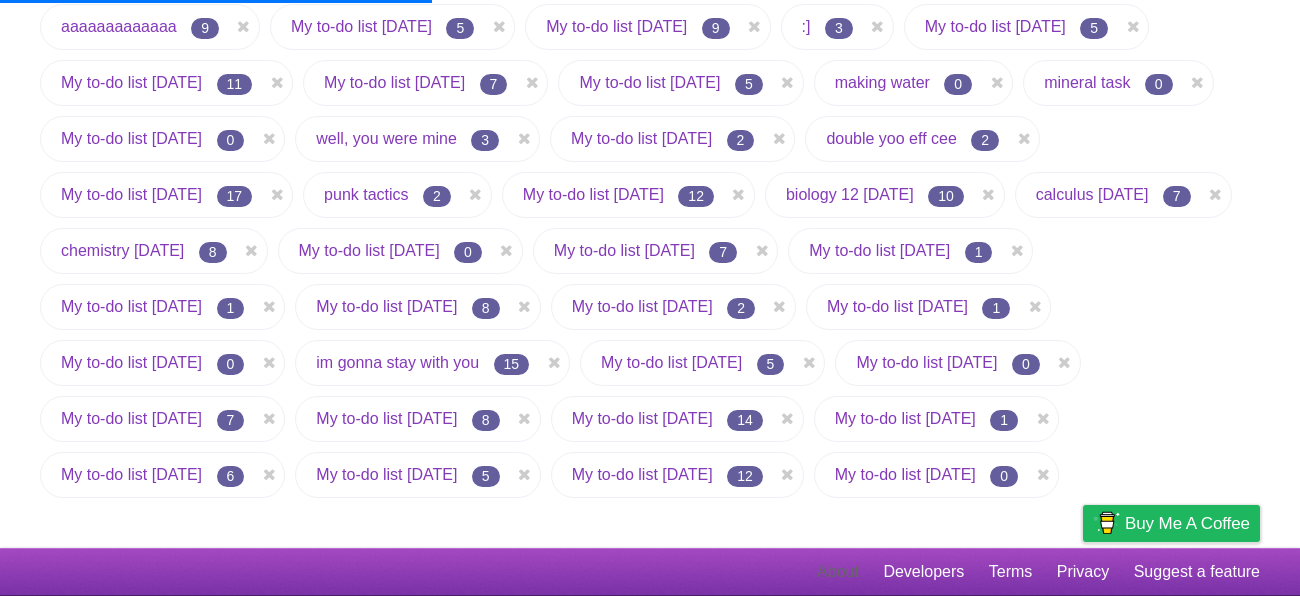 click on "About" at bounding box center (838, 572) 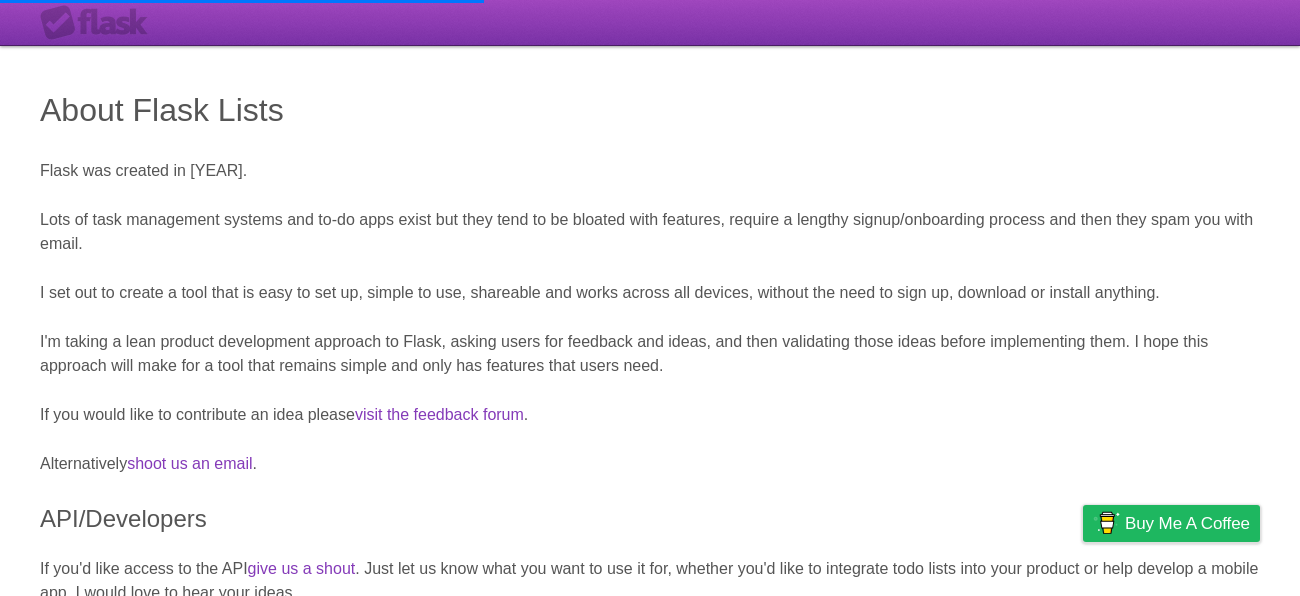 scroll, scrollTop: 939, scrollLeft: 0, axis: vertical 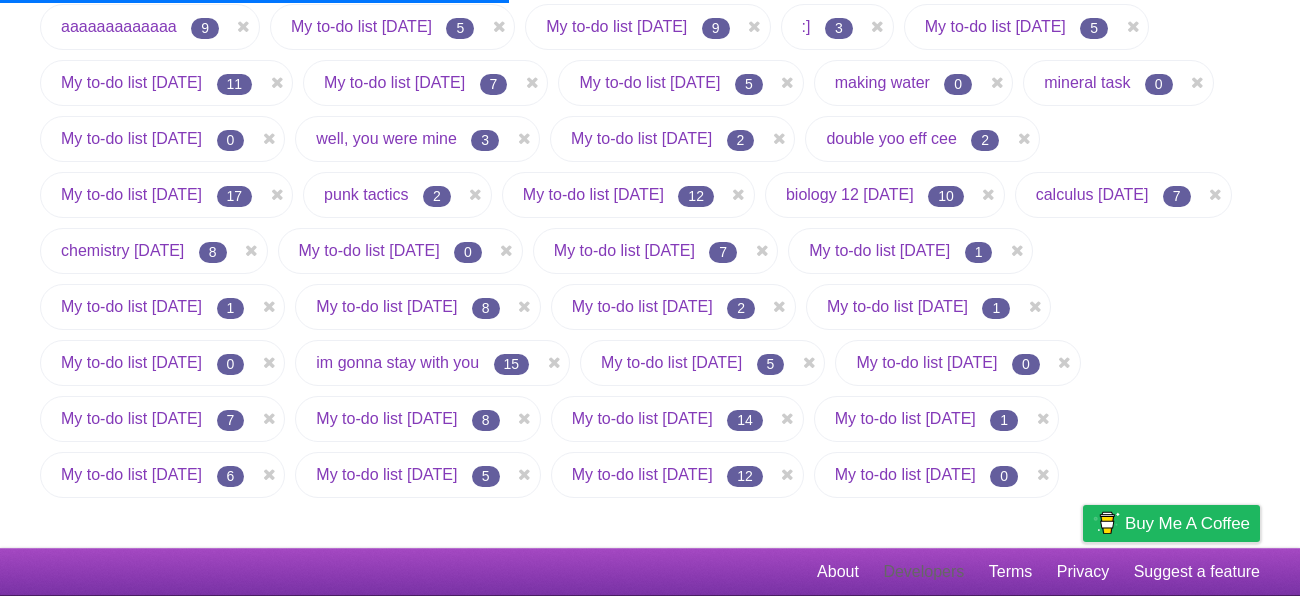click on "Developers" at bounding box center (923, 572) 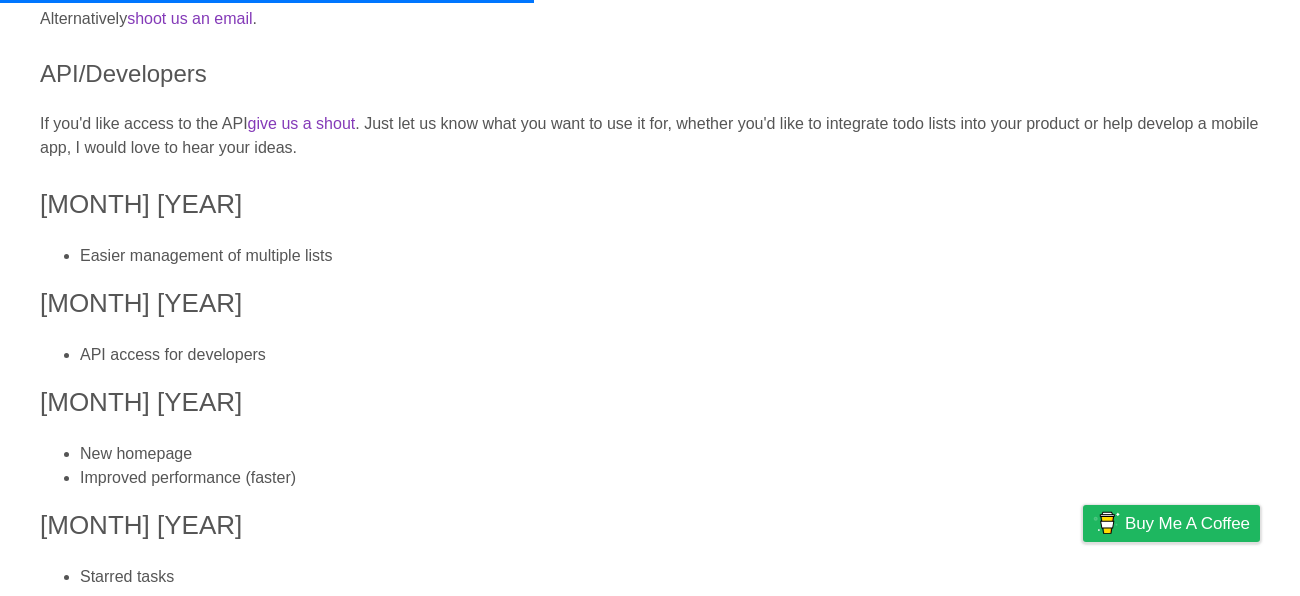 scroll, scrollTop: 483, scrollLeft: 0, axis: vertical 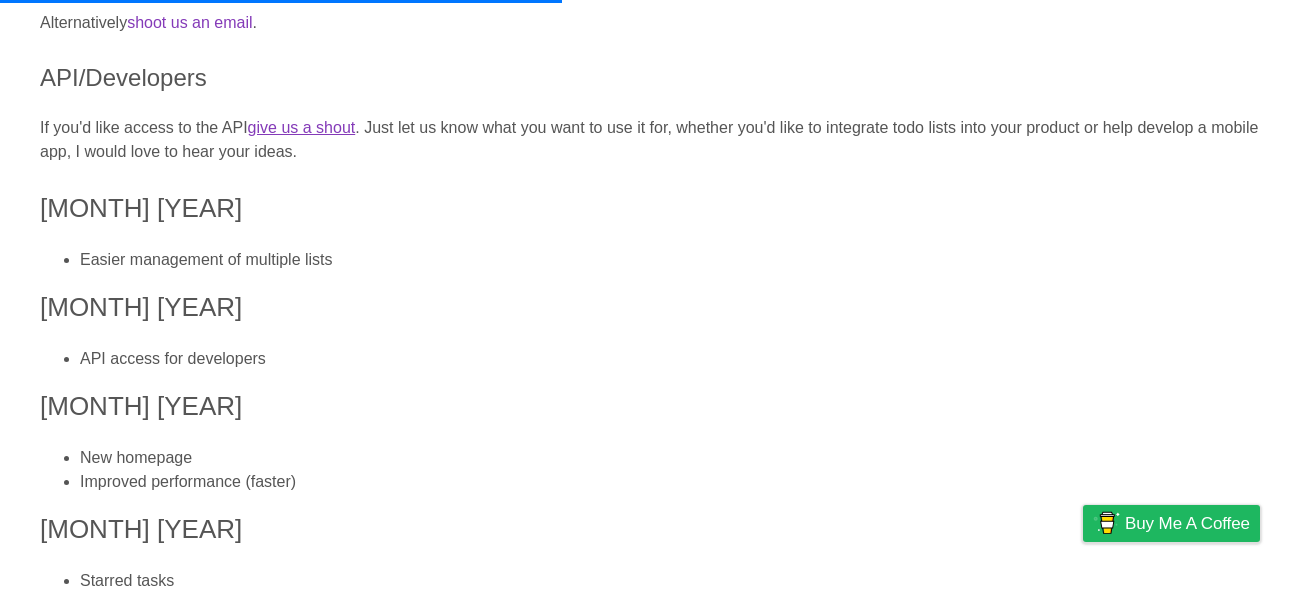 click on "give us a shout" at bounding box center (302, 127) 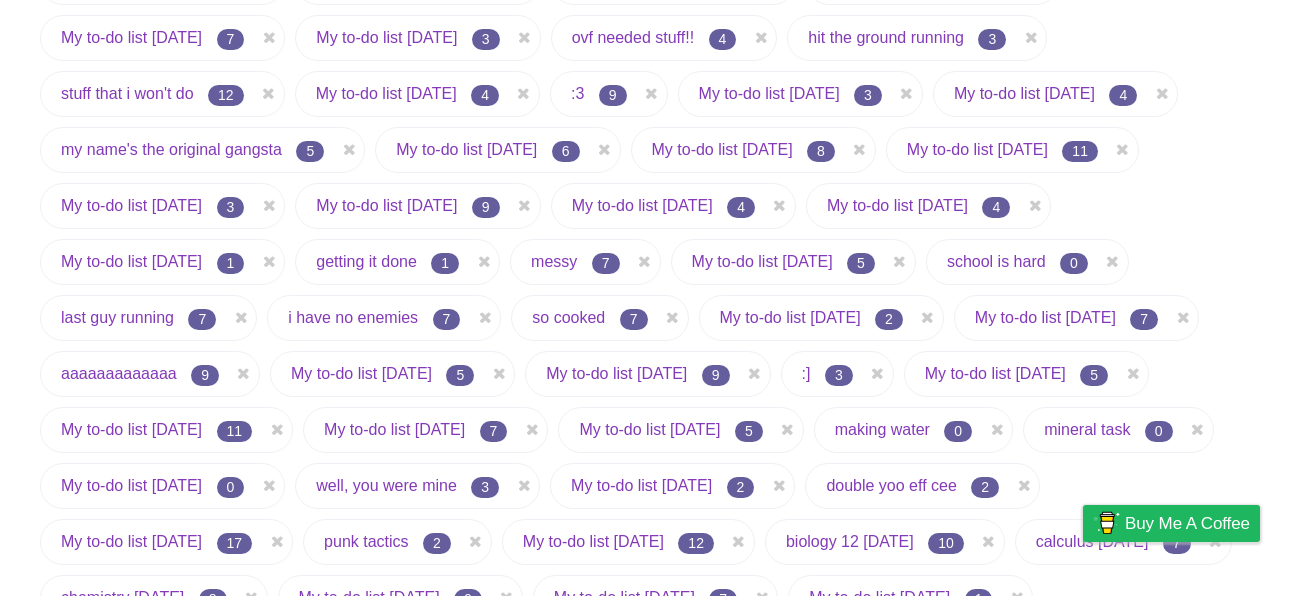 scroll, scrollTop: 0, scrollLeft: 0, axis: both 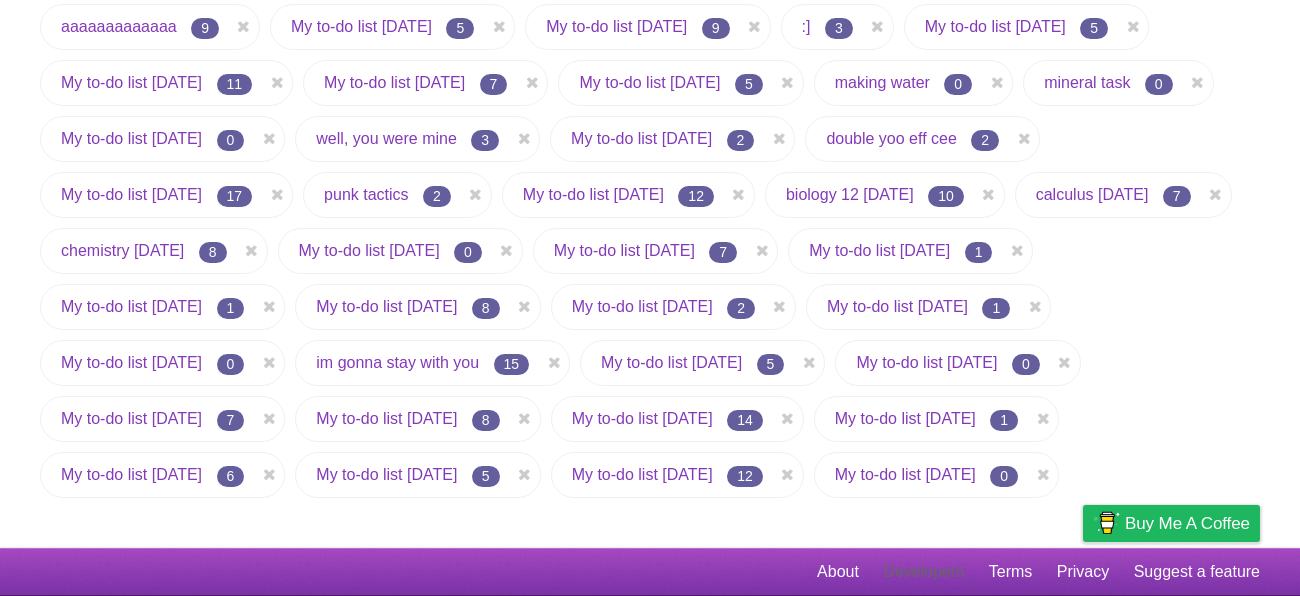 click on "Developers" at bounding box center [923, 572] 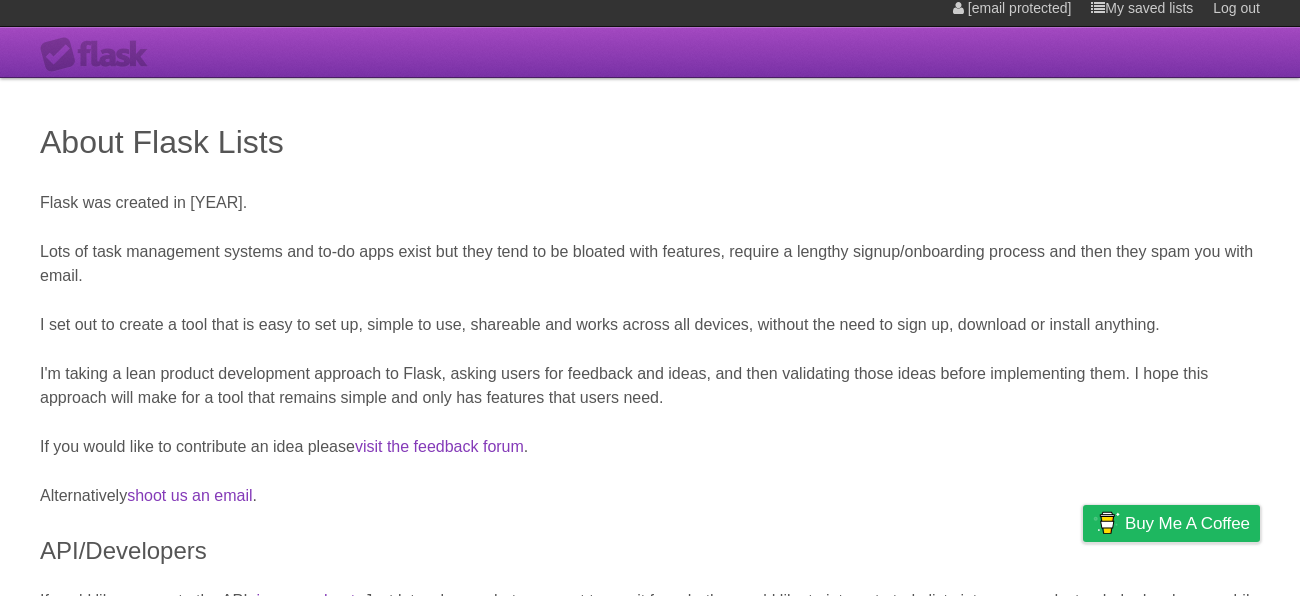scroll, scrollTop: 11, scrollLeft: 0, axis: vertical 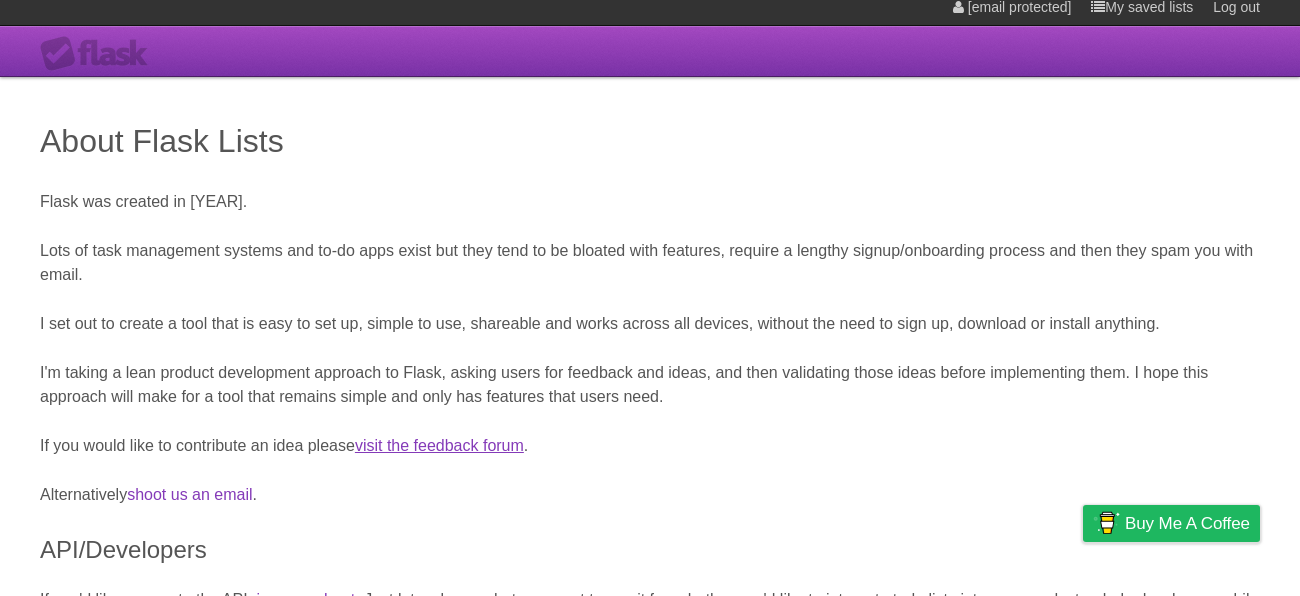 click on "visit the feedback forum" at bounding box center [439, 445] 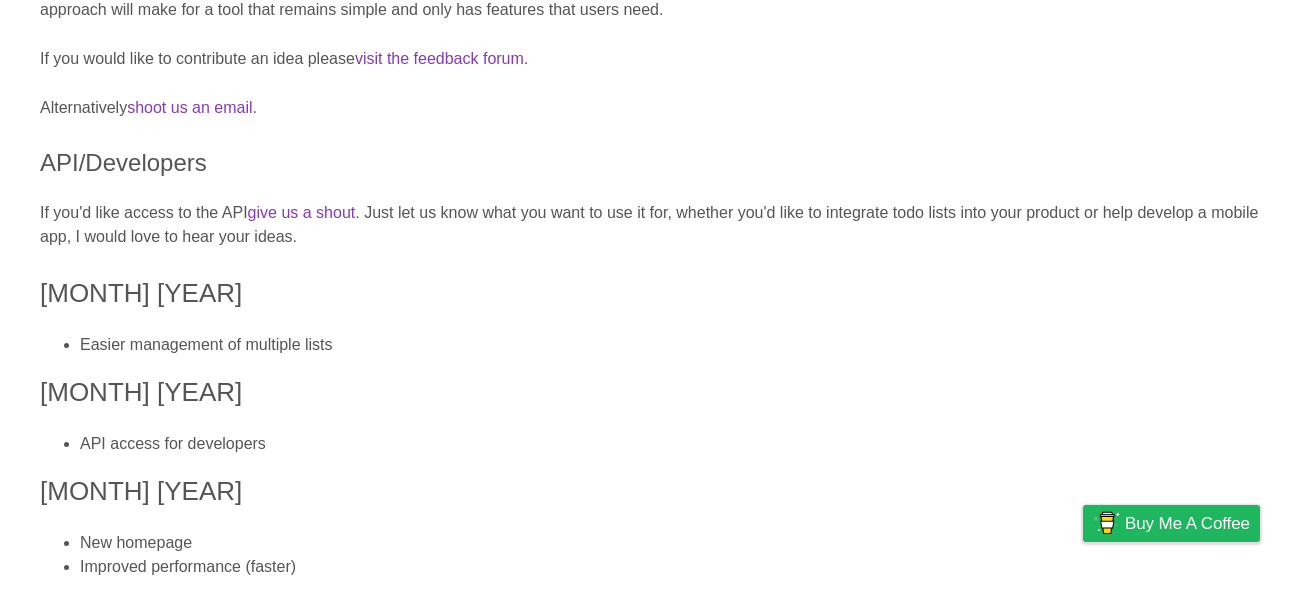 scroll, scrollTop: 0, scrollLeft: 0, axis: both 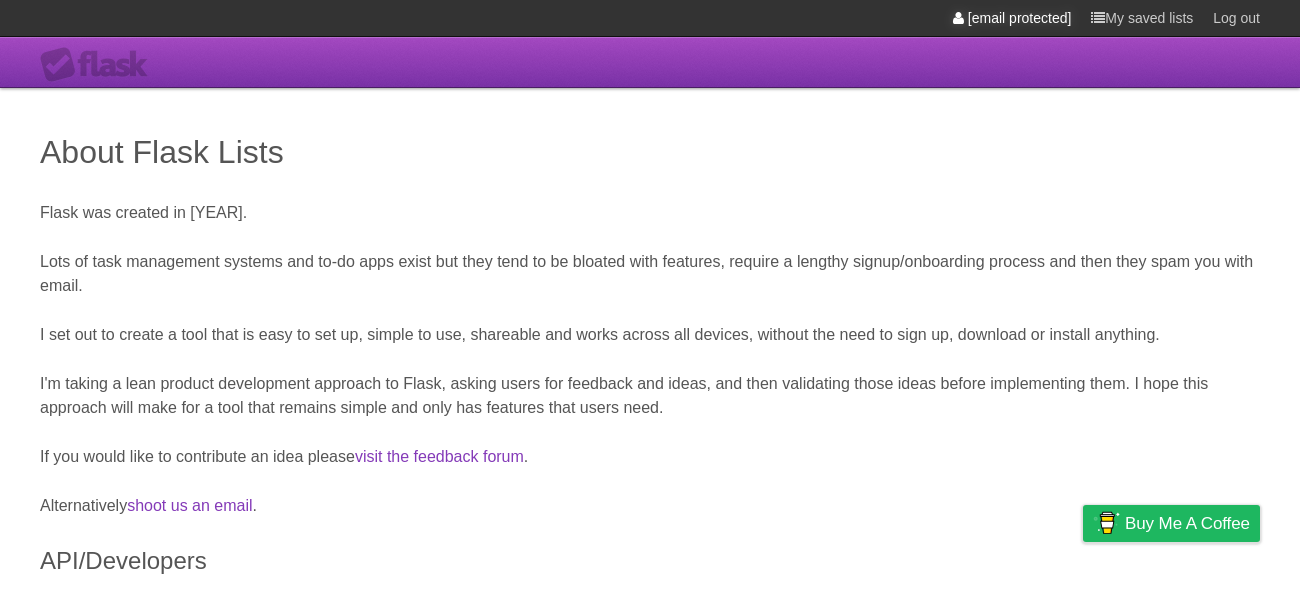 click on "[EMAIL]" at bounding box center [1012, 18] 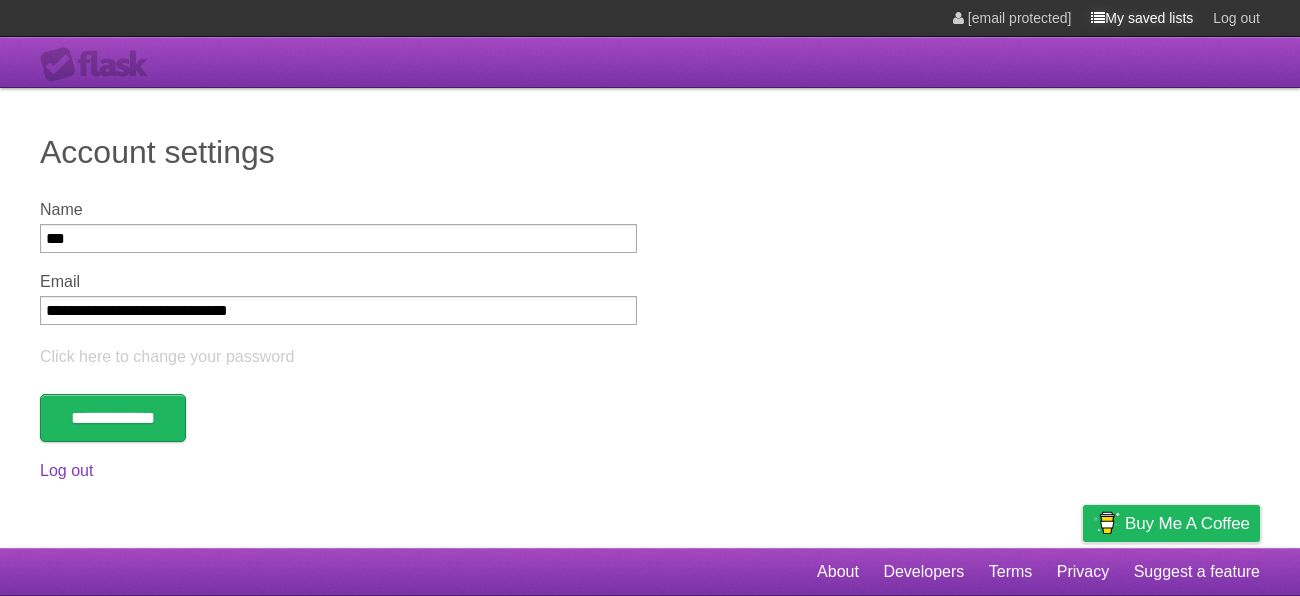 click on "My saved lists" at bounding box center (1142, 18) 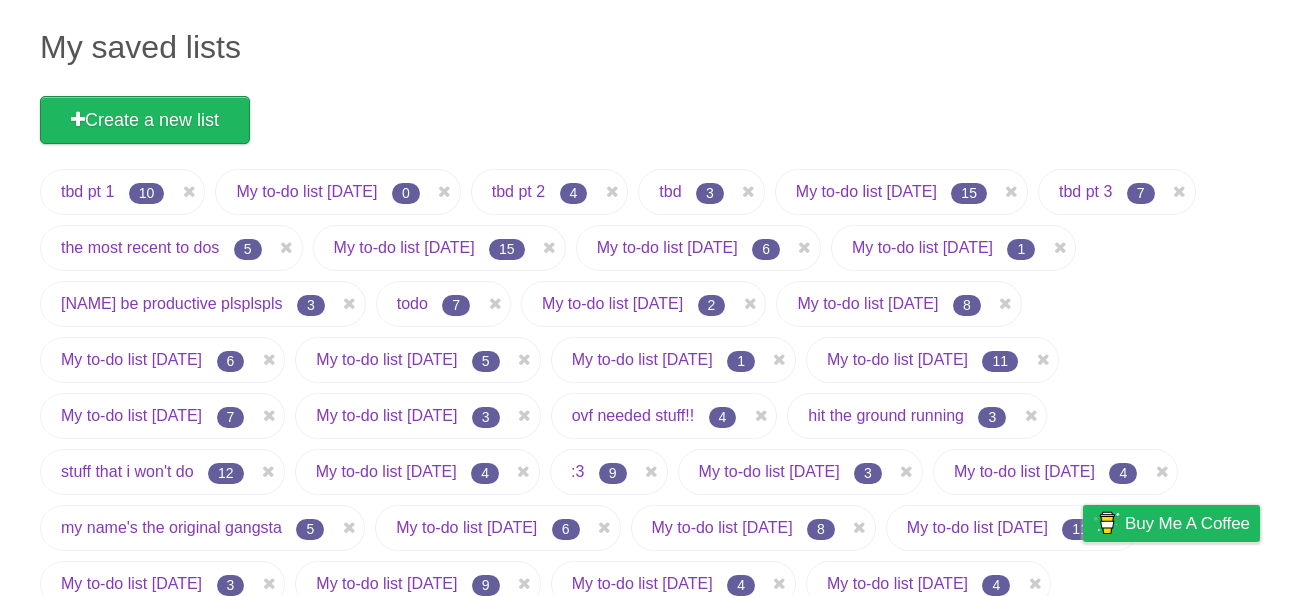 scroll, scrollTop: 0, scrollLeft: 0, axis: both 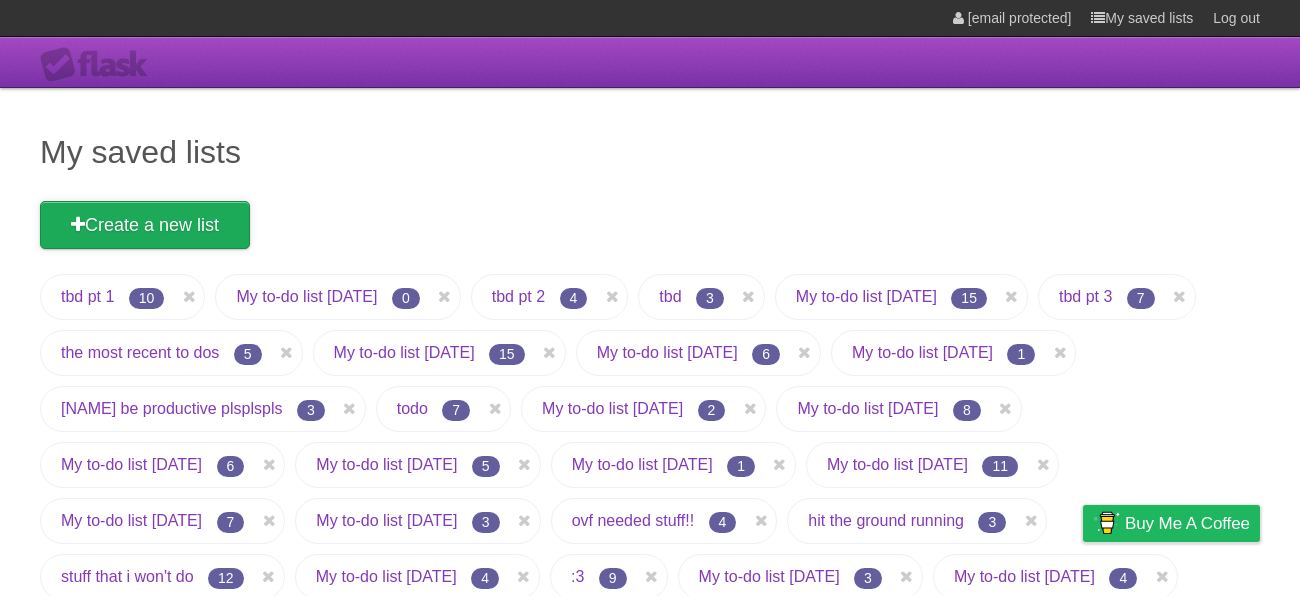 click on "Create a new list" at bounding box center (145, 225) 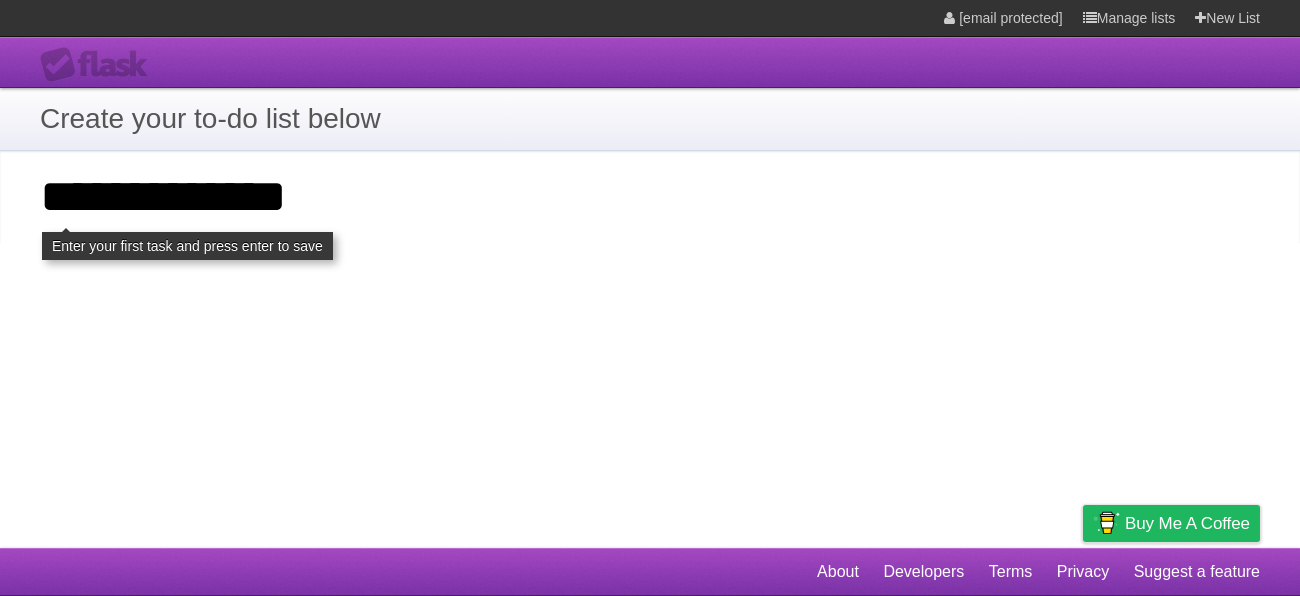 click on "**********" at bounding box center (0, 0) 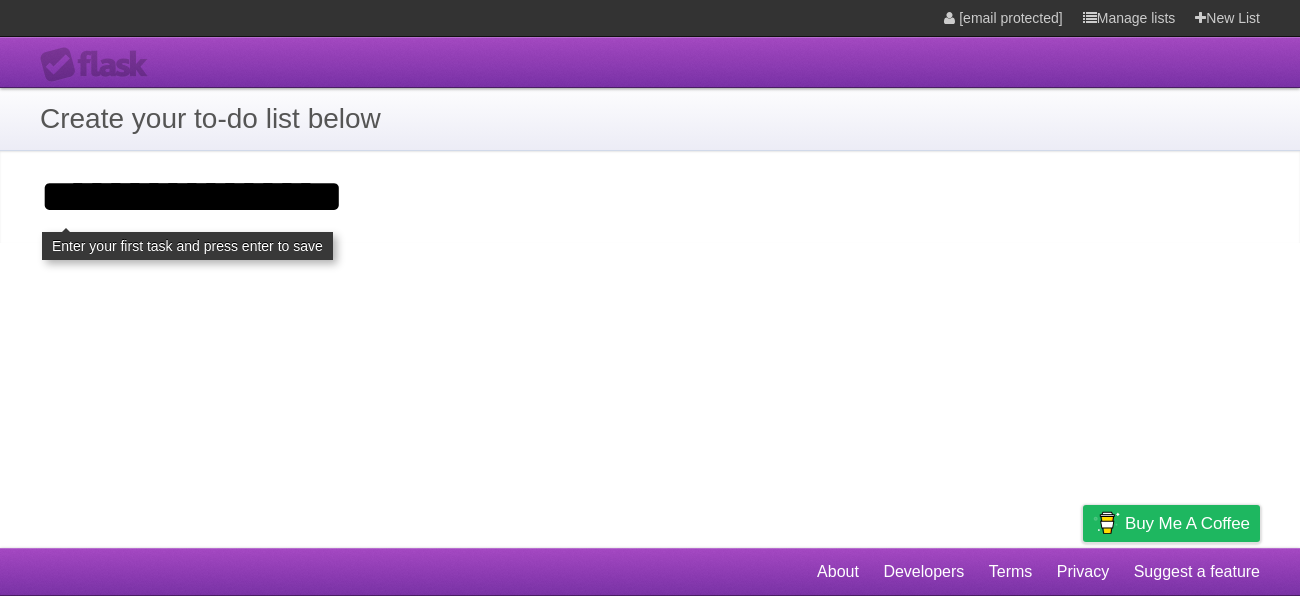 type on "**********" 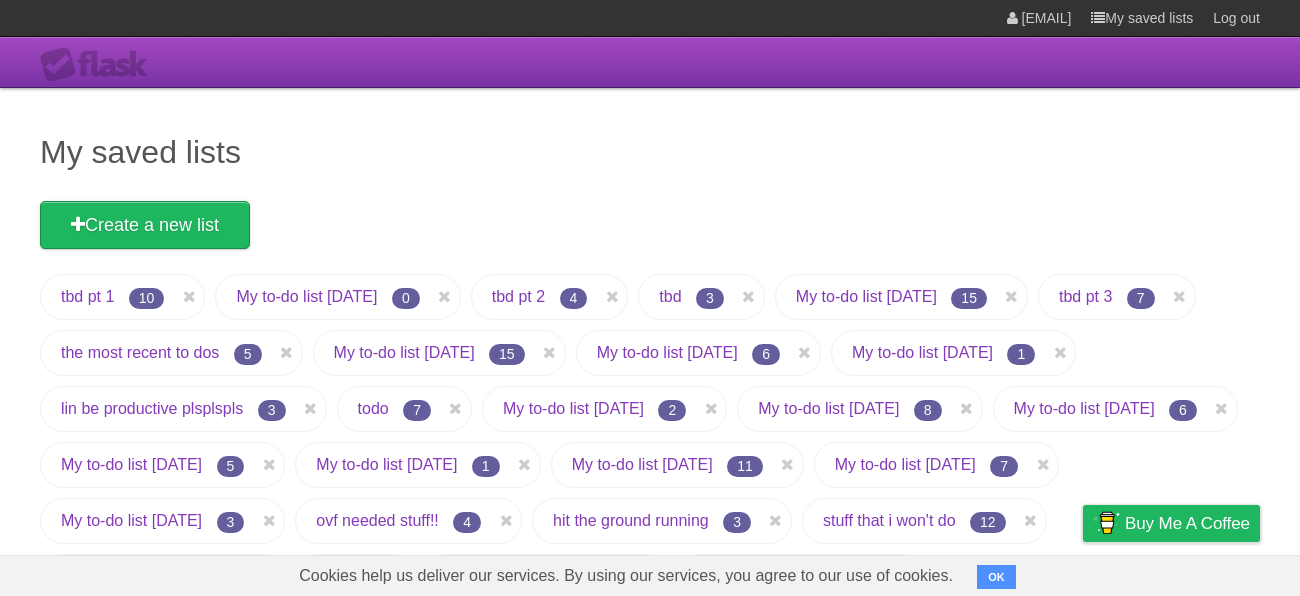 scroll, scrollTop: 0, scrollLeft: 0, axis: both 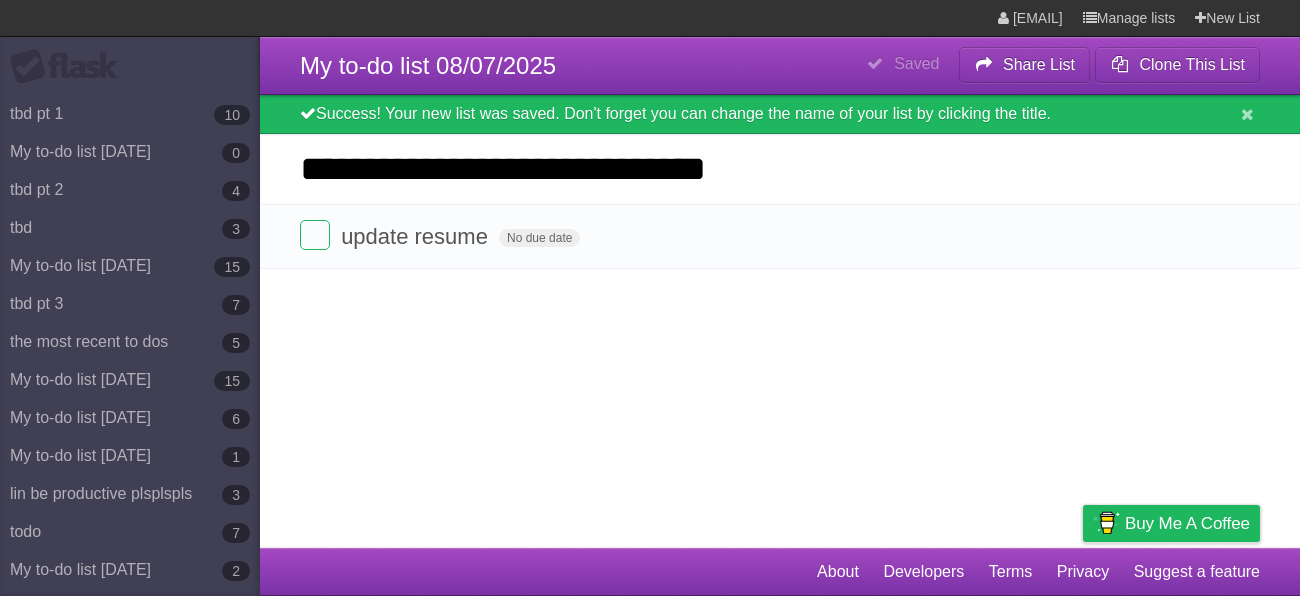 type on "**********" 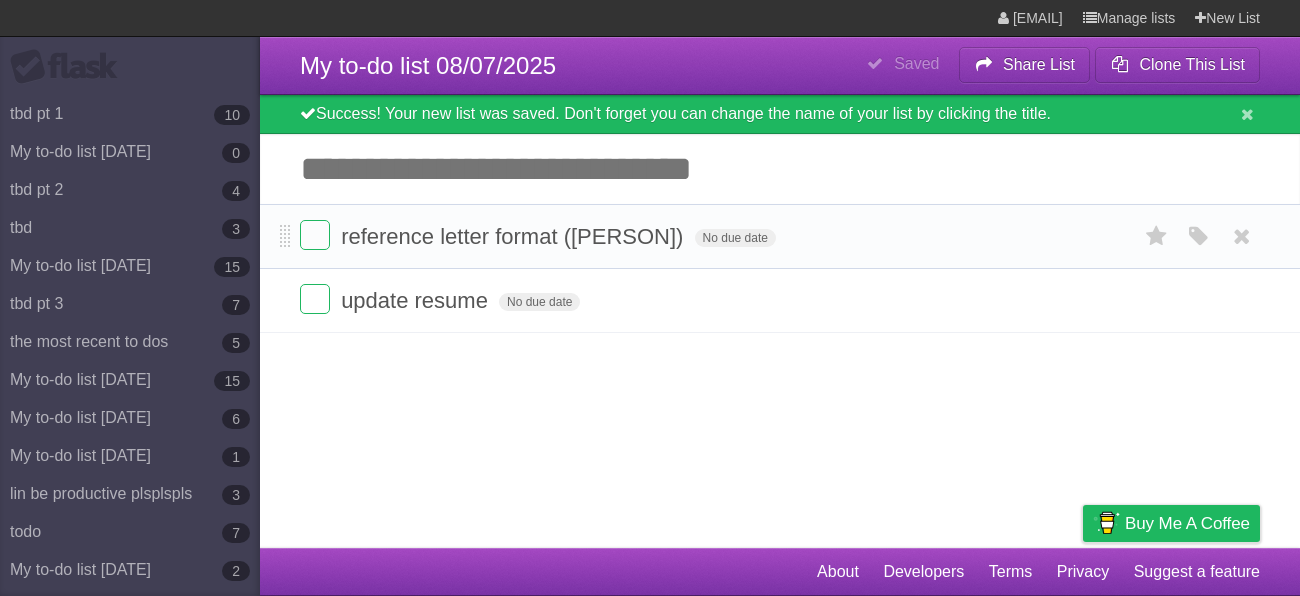 click on "reference letter format (deb)
No due date
White
Red
Blue
Green
Purple
Orange" at bounding box center (780, 236) 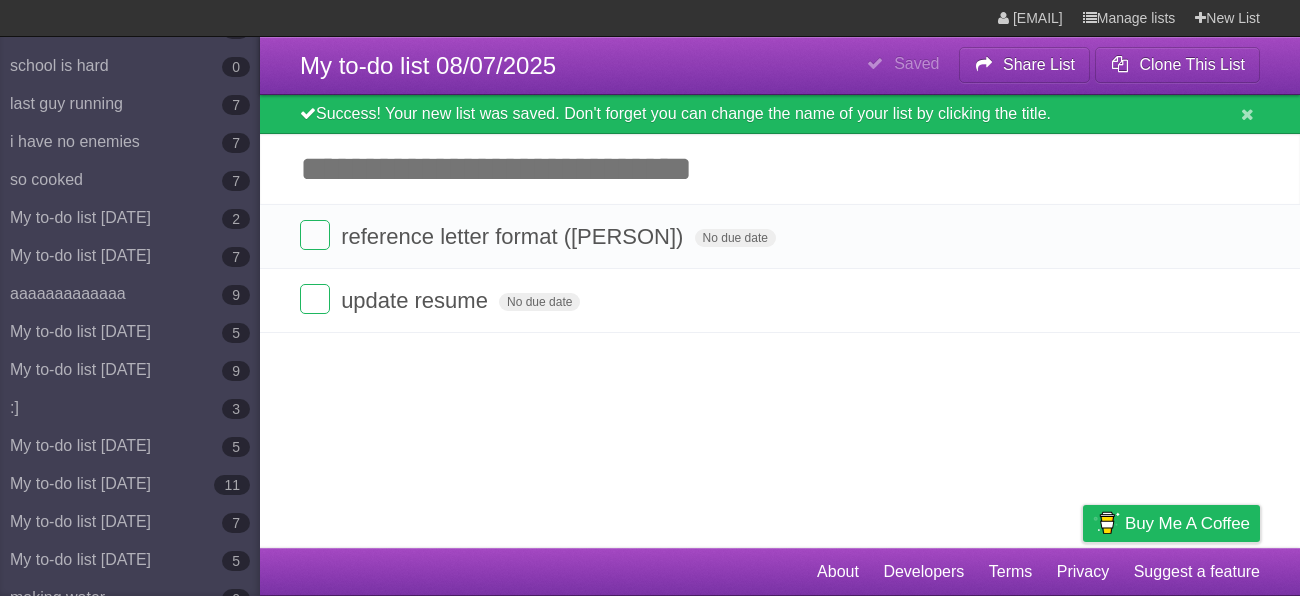 scroll, scrollTop: 1535, scrollLeft: 0, axis: vertical 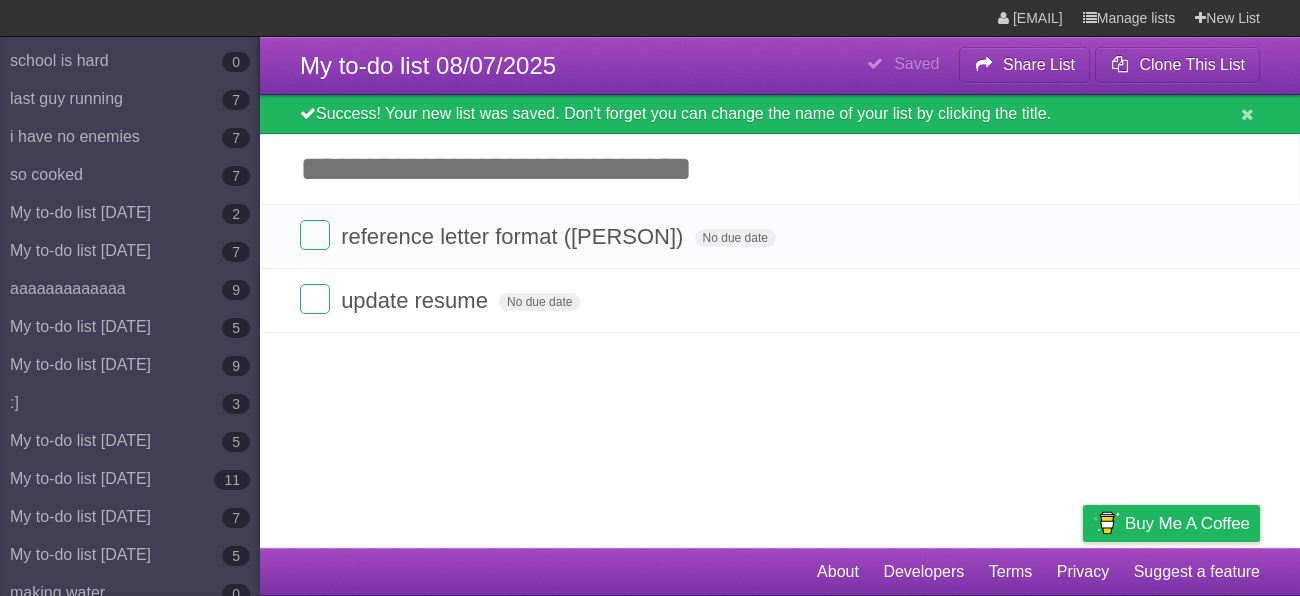 click on "Add another task" at bounding box center [780, 169] 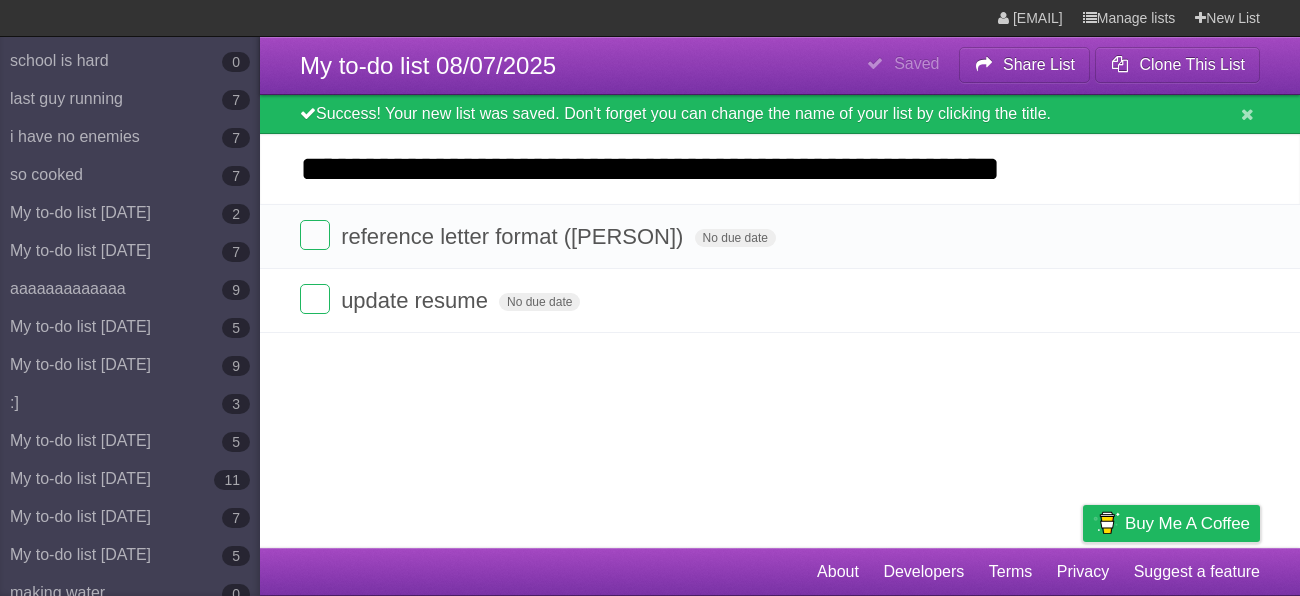 type on "**********" 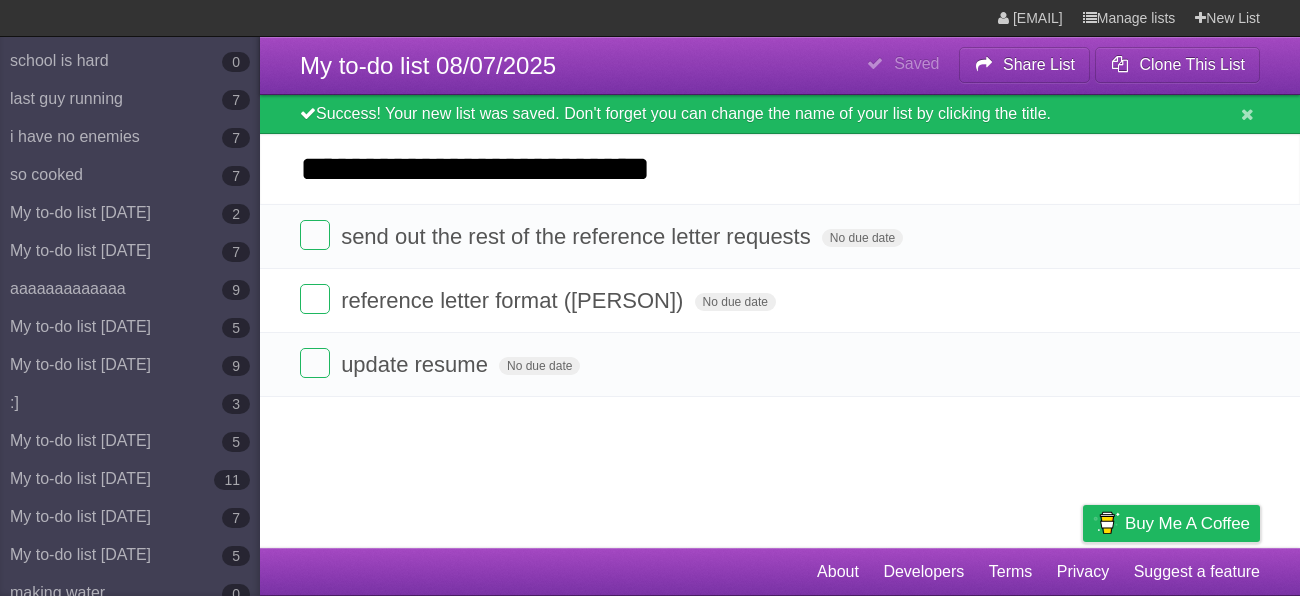 type on "**********" 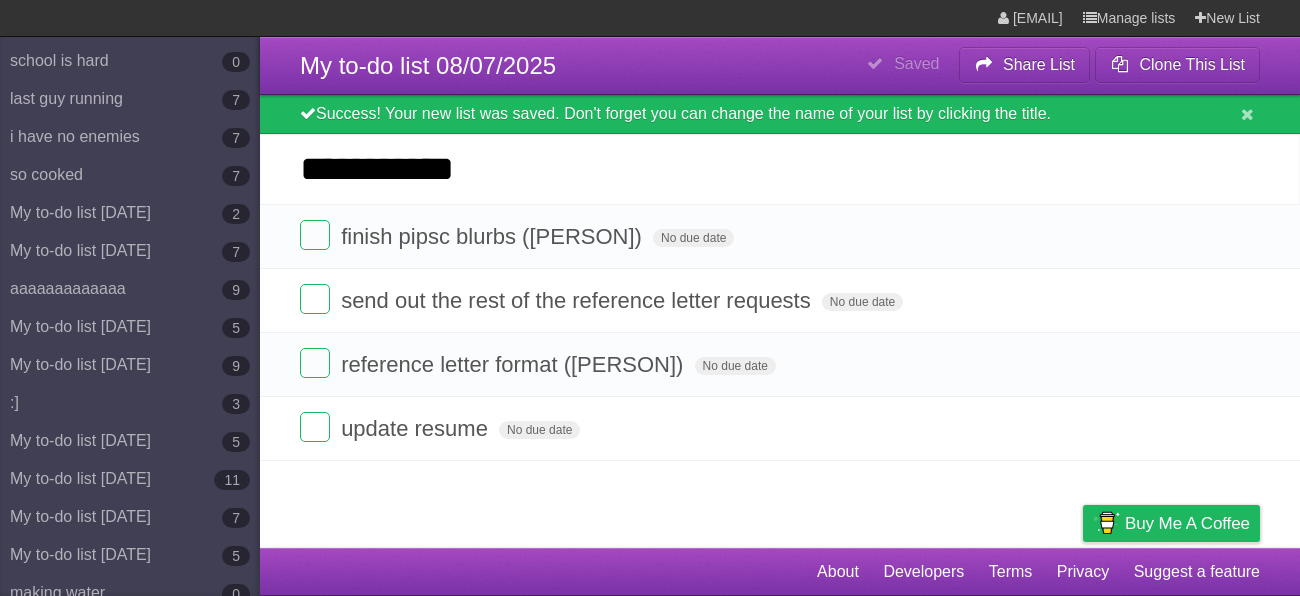 type on "**********" 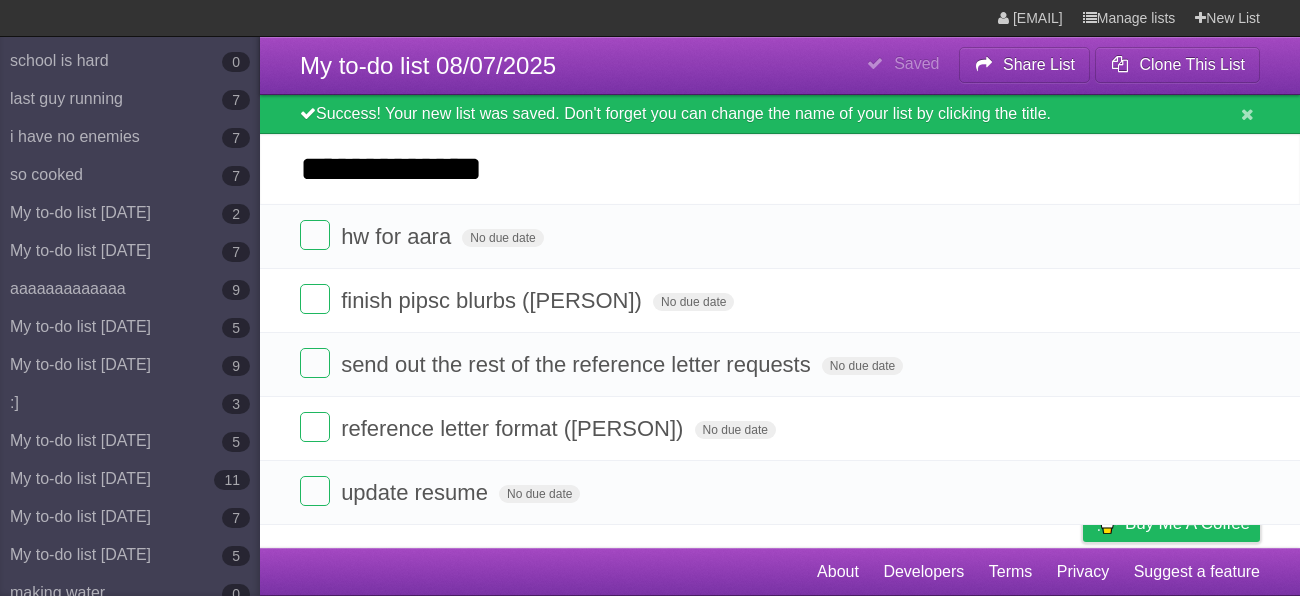 type on "**********" 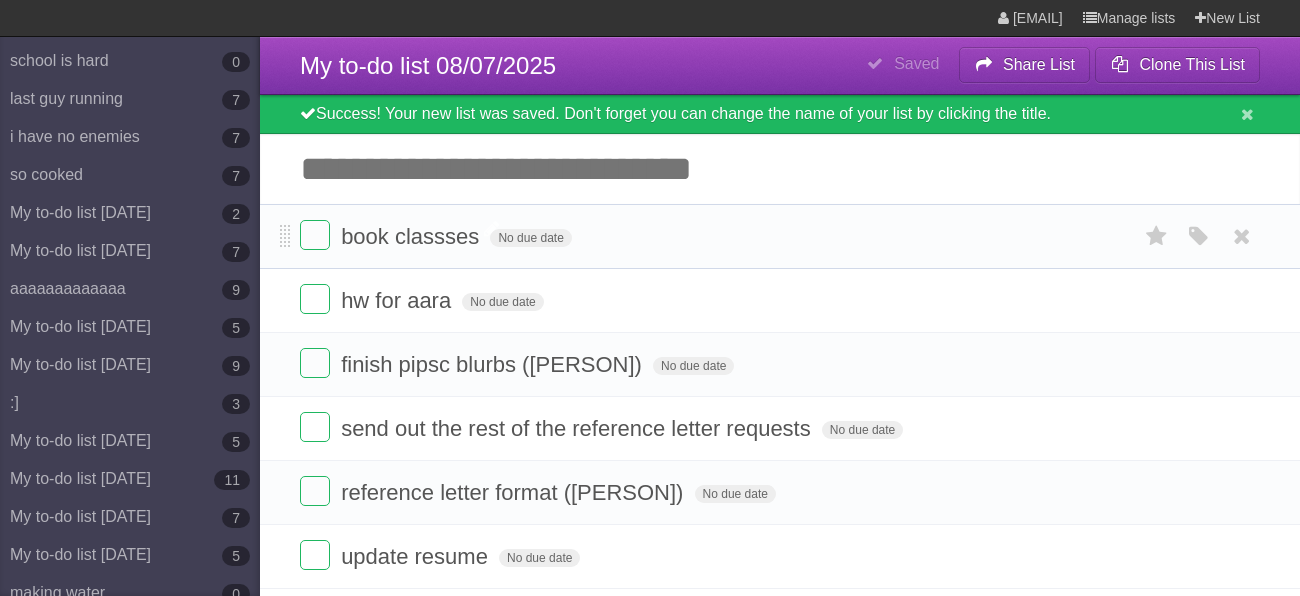 click on "book classses" at bounding box center [412, 236] 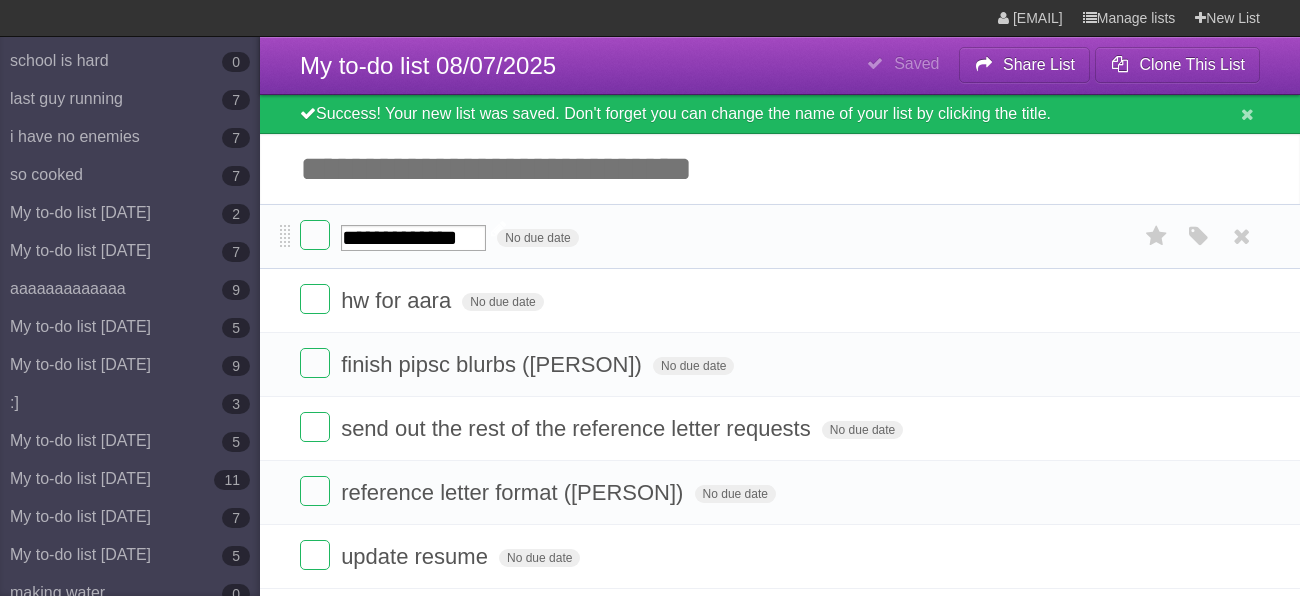 click on "**********" at bounding box center [413, 238] 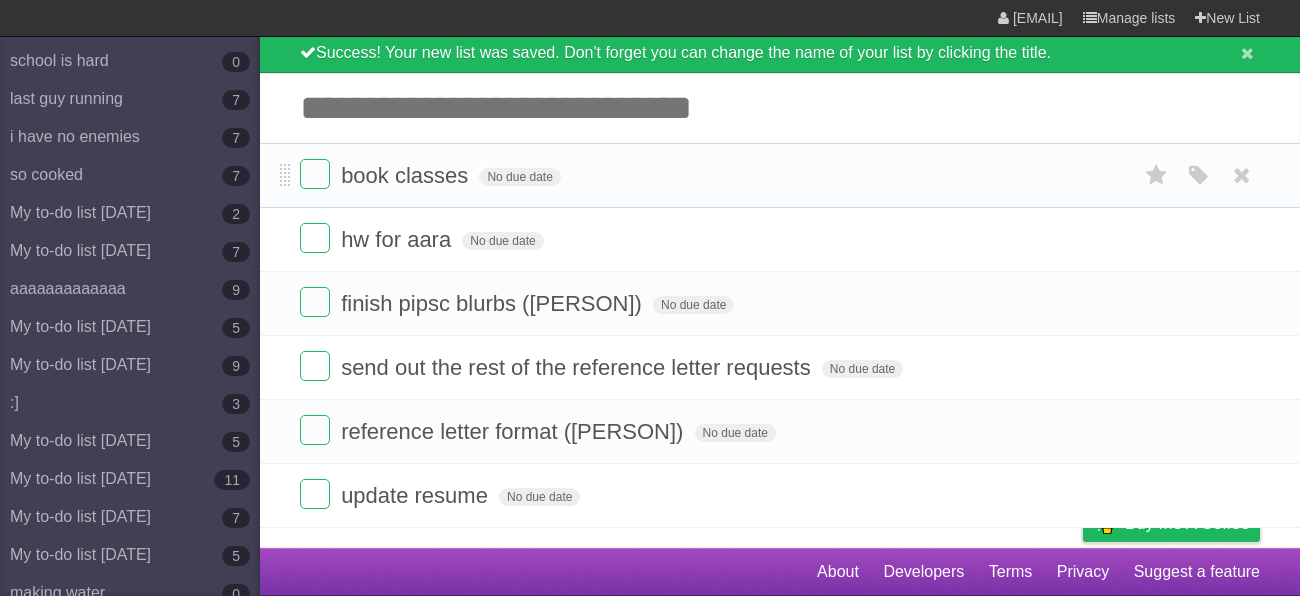 scroll, scrollTop: 0, scrollLeft: 0, axis: both 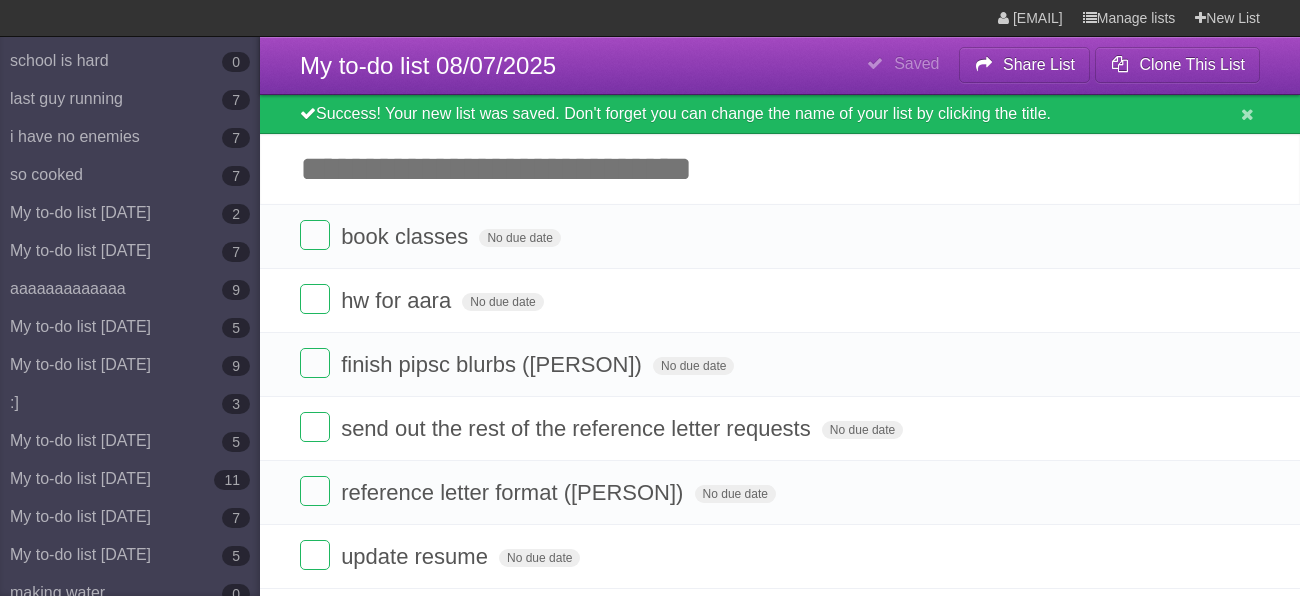 click on "Add another task" at bounding box center [780, 169] 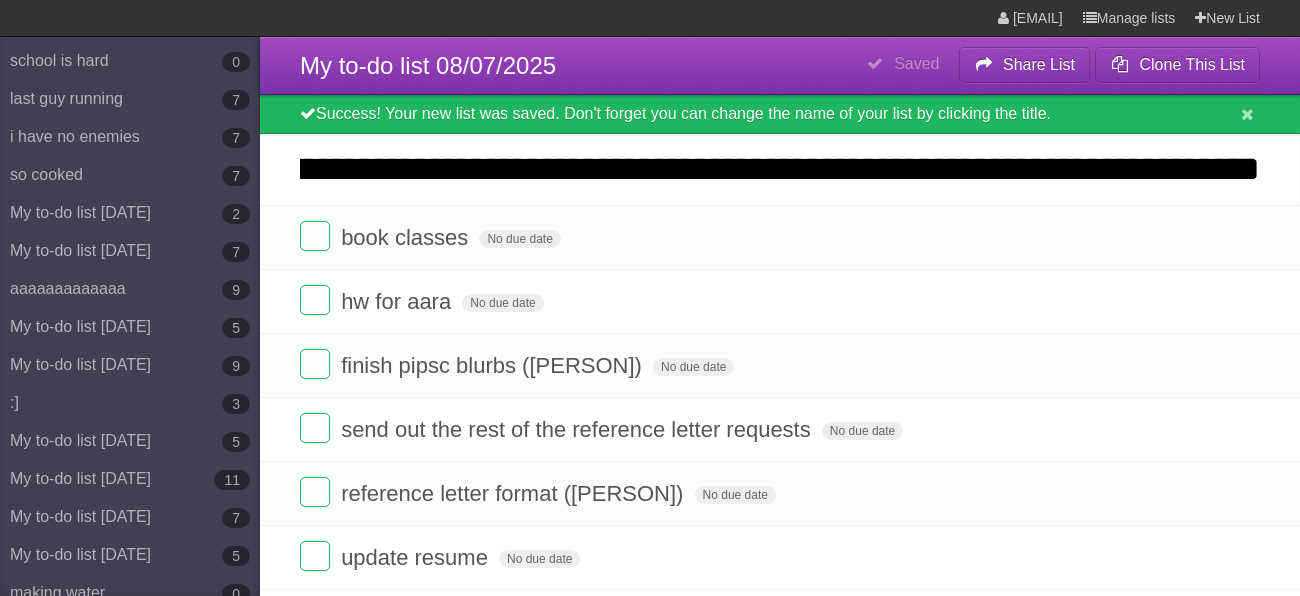 scroll, scrollTop: 0, scrollLeft: 174, axis: horizontal 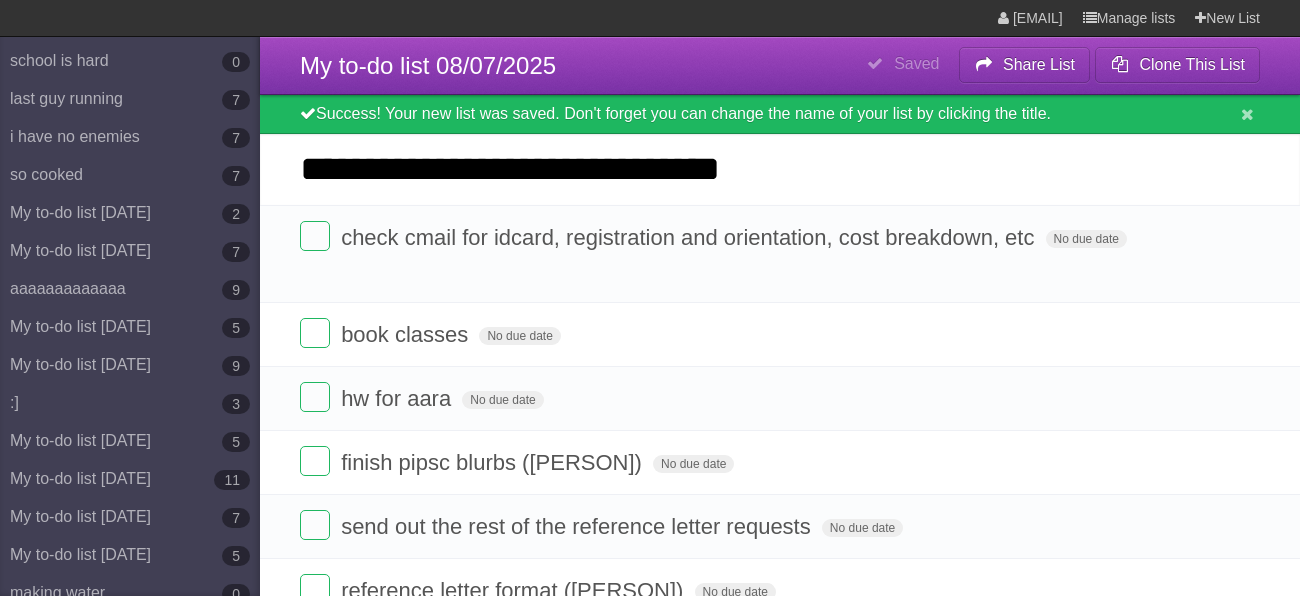 type on "**********" 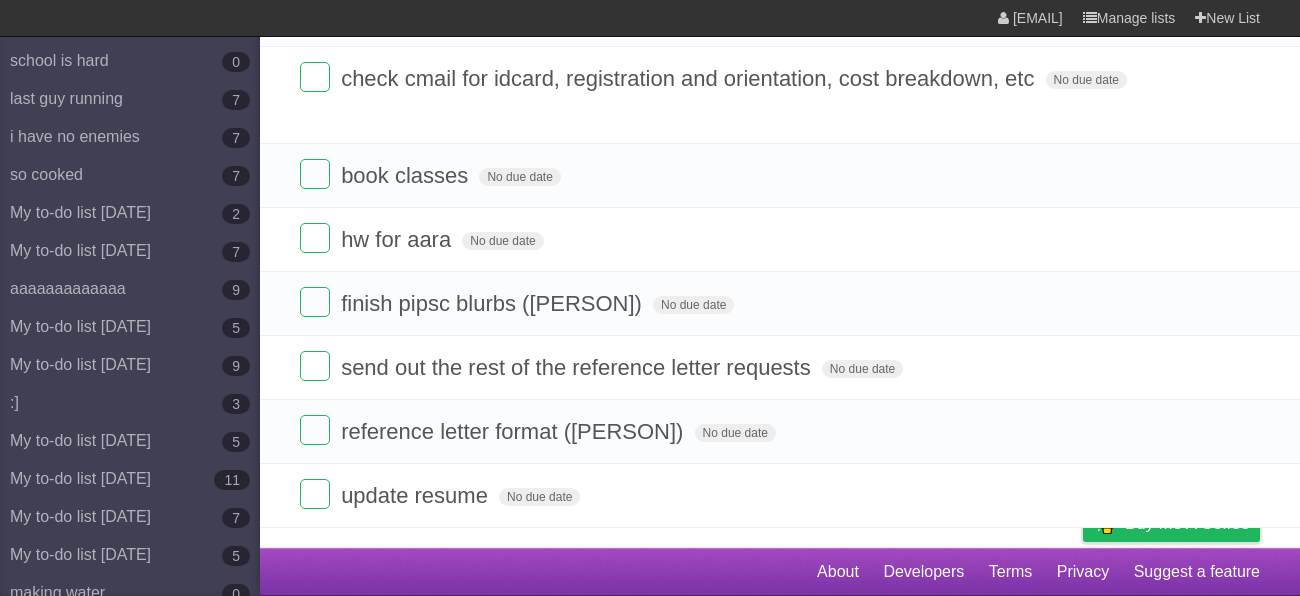 scroll, scrollTop: 0, scrollLeft: 0, axis: both 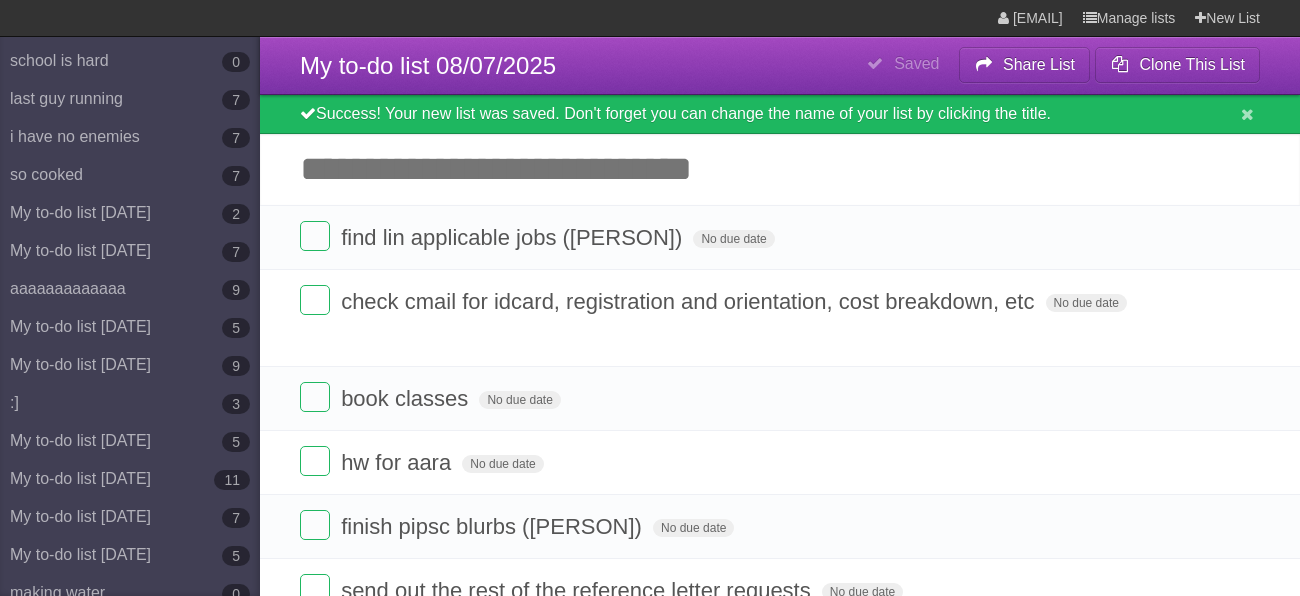 click on "Add another task" at bounding box center (780, 169) 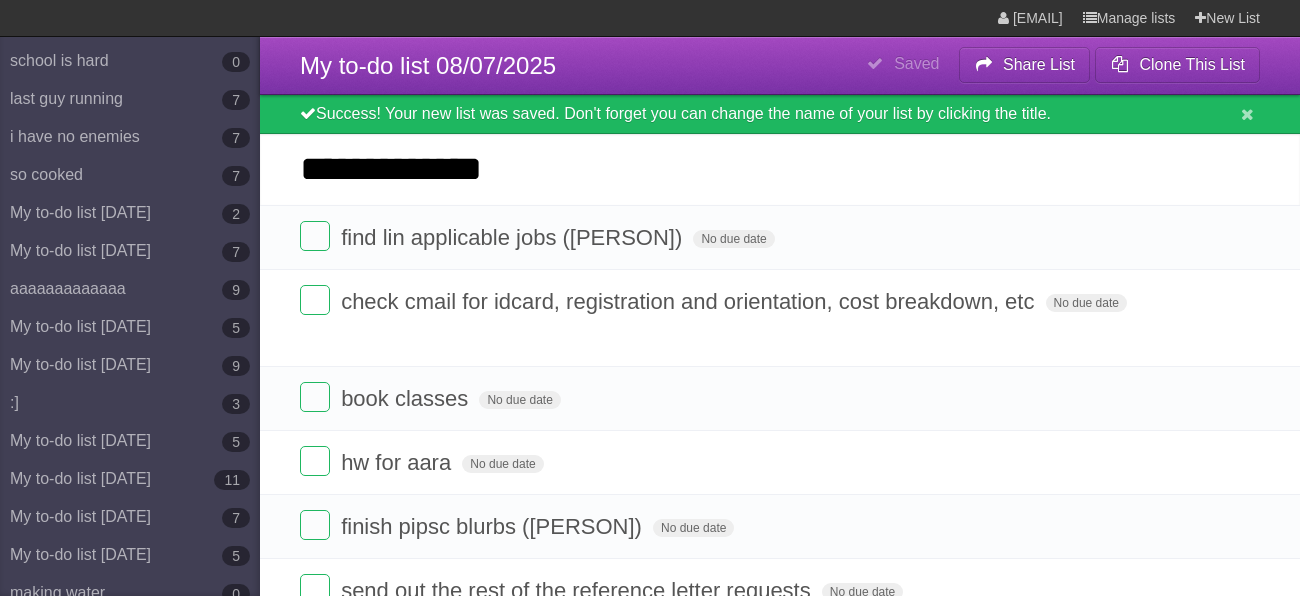 type on "**********" 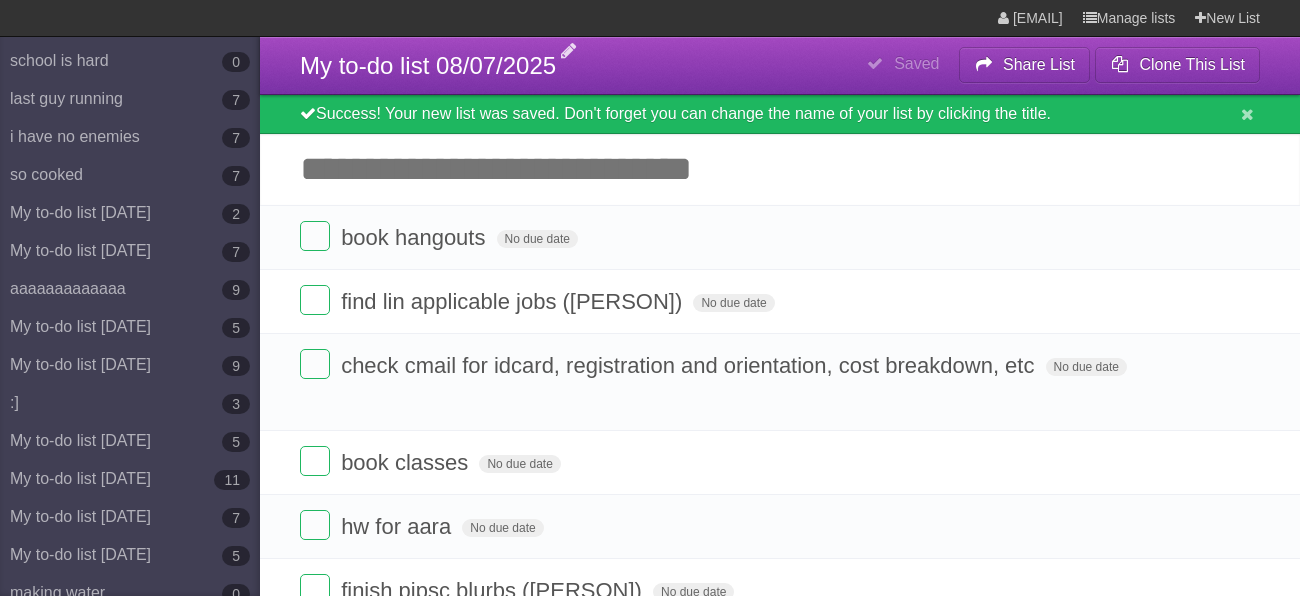 click on "My to-do list 08/07/2025" at bounding box center (428, 65) 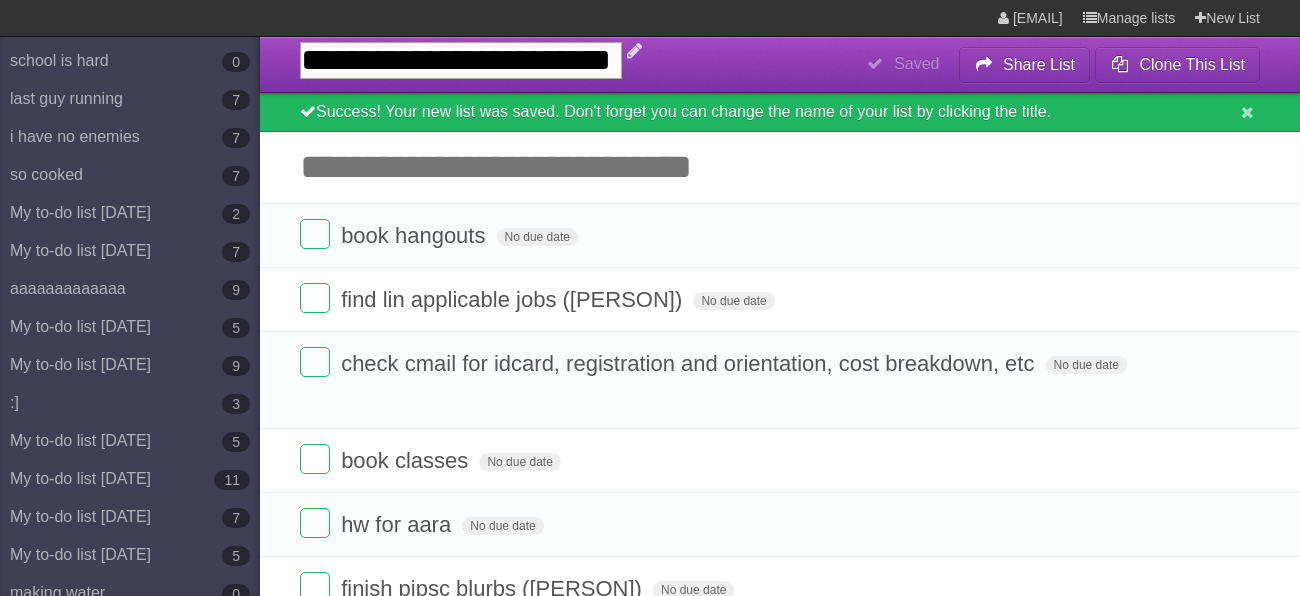 type on "*" 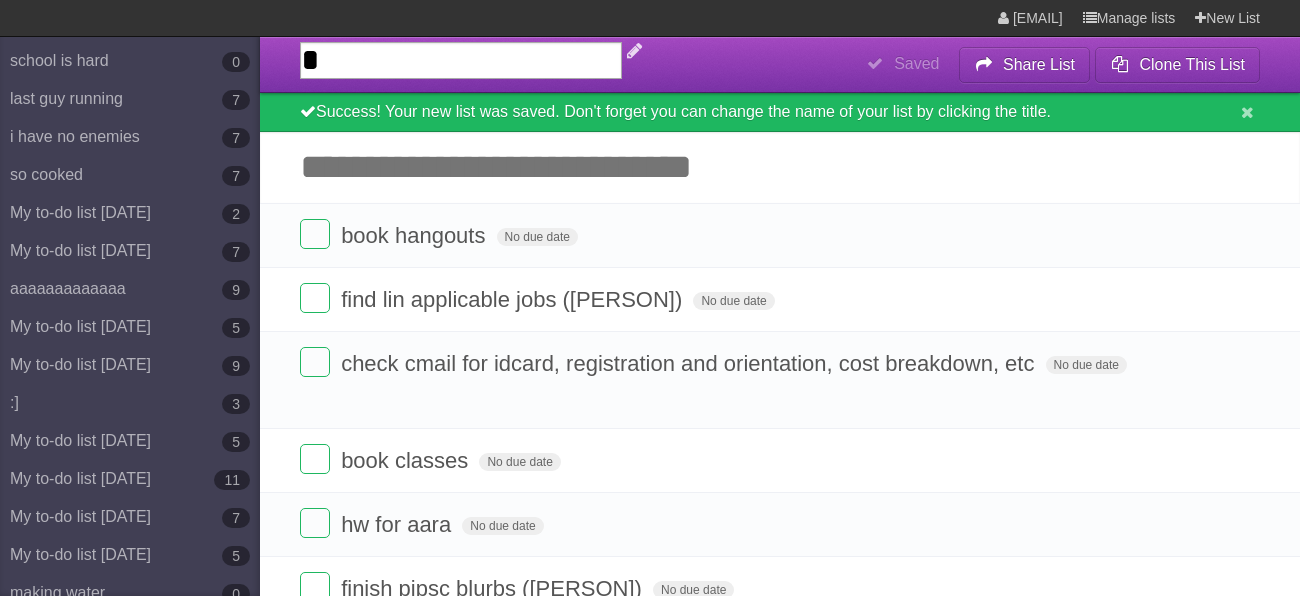 type 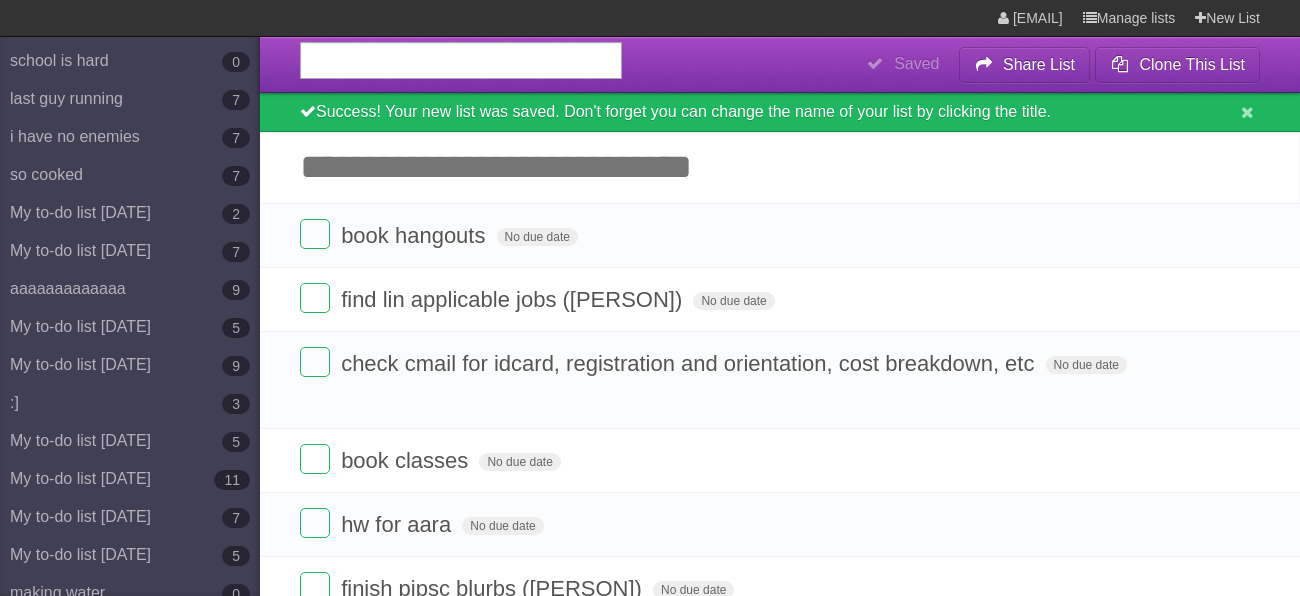 click on "**********" at bounding box center [780, 65] 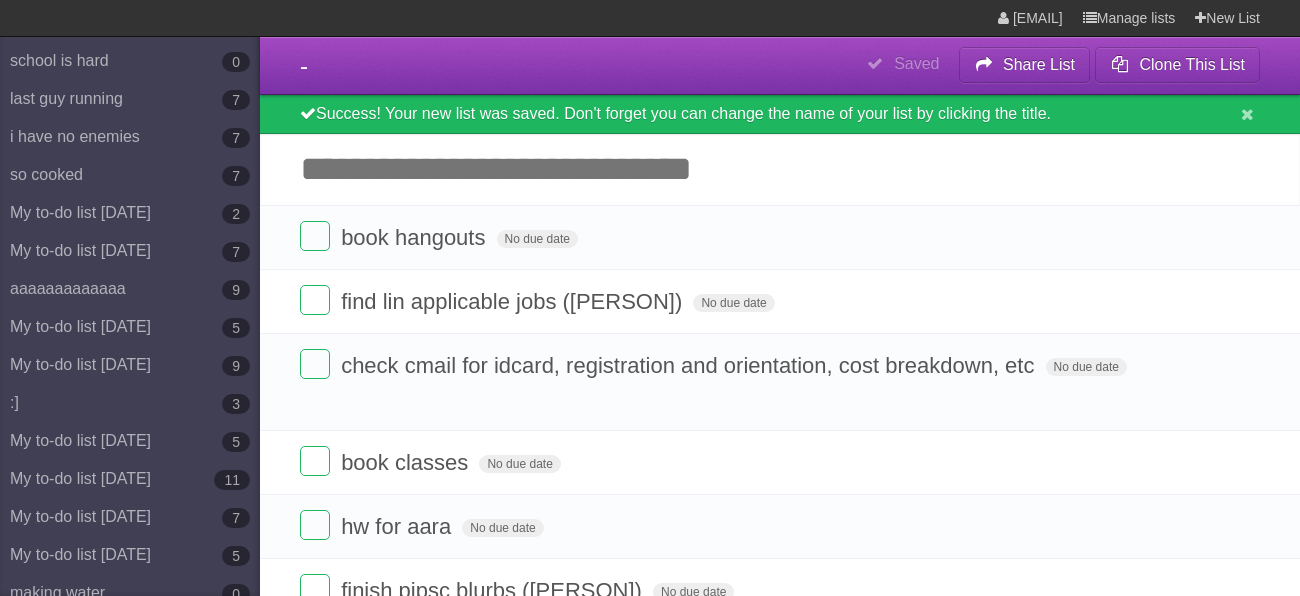 click on "**********" at bounding box center (780, 66) 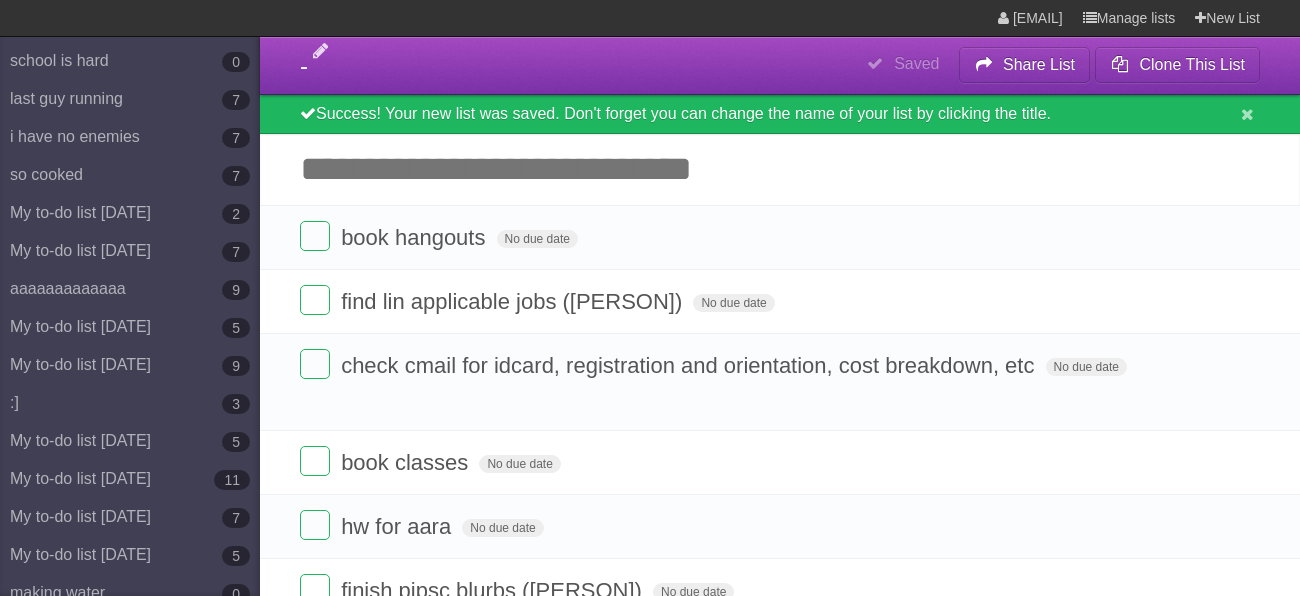 click on "-" at bounding box center (304, 65) 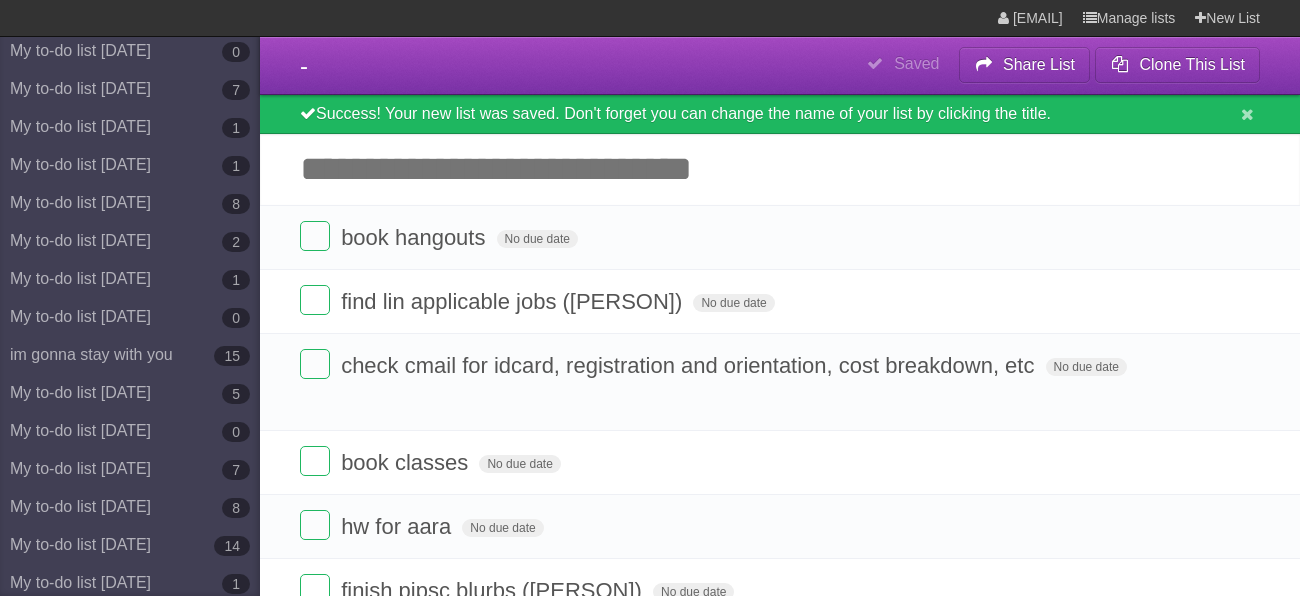 scroll, scrollTop: 2816, scrollLeft: 0, axis: vertical 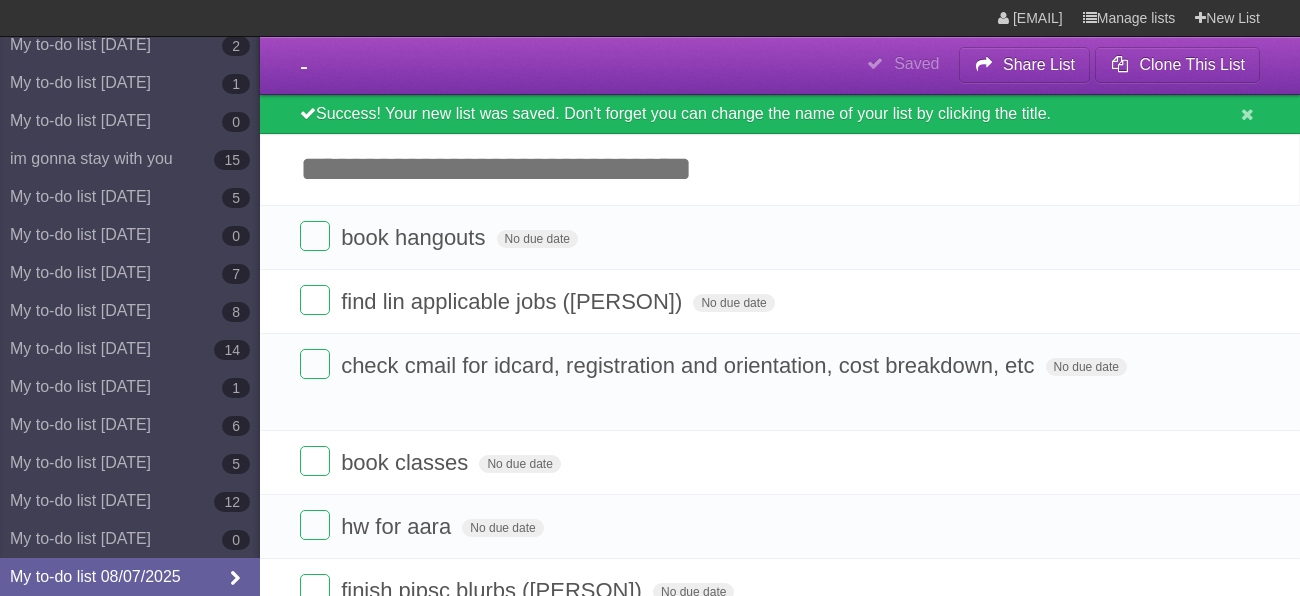 click on "My to-do list 08/07/2025" at bounding box center (130, 577) 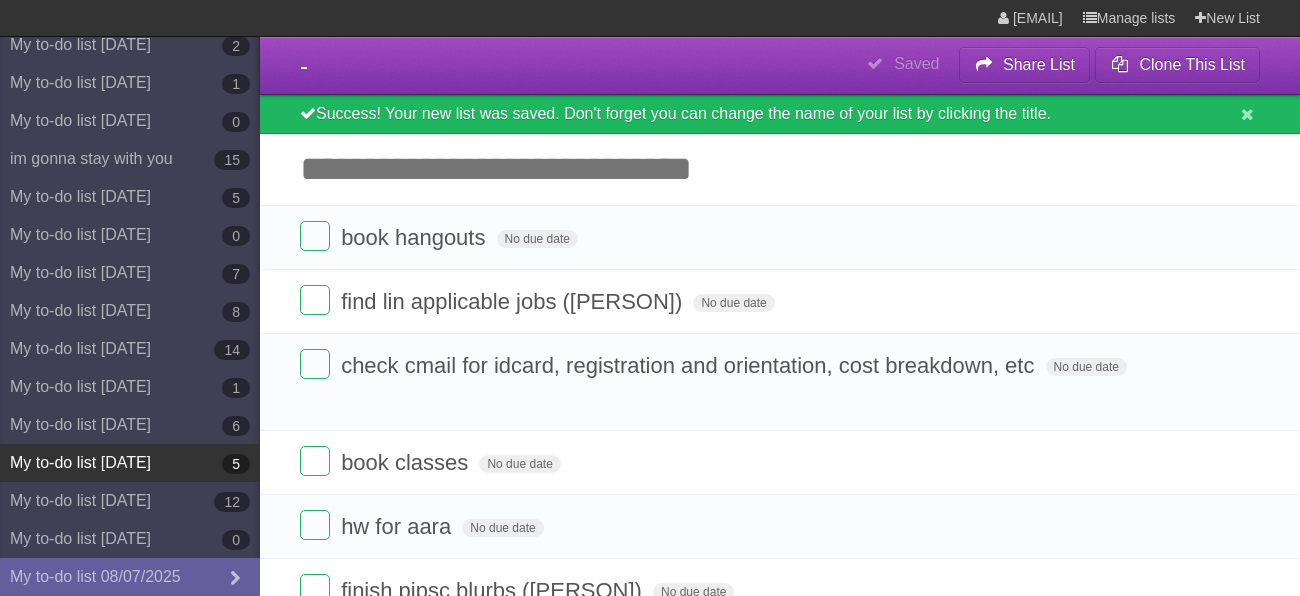 click on "My to-do list 06/03/2025 5" at bounding box center (130, 463) 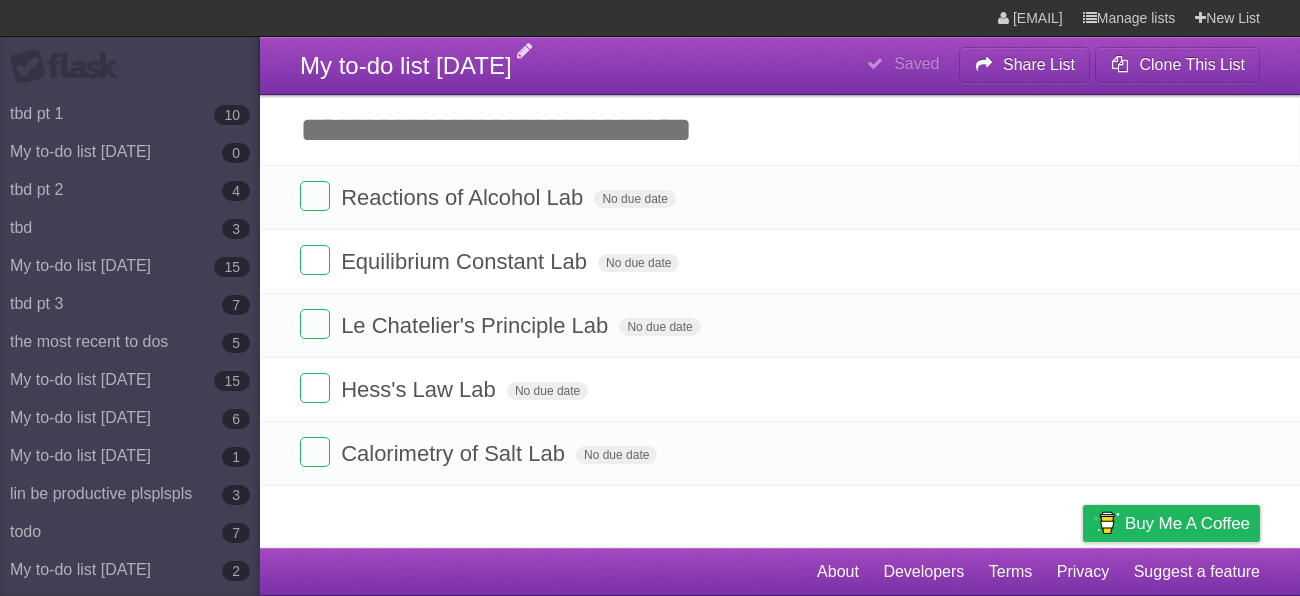 click on "My to-do list [DATE]" at bounding box center [406, 65] 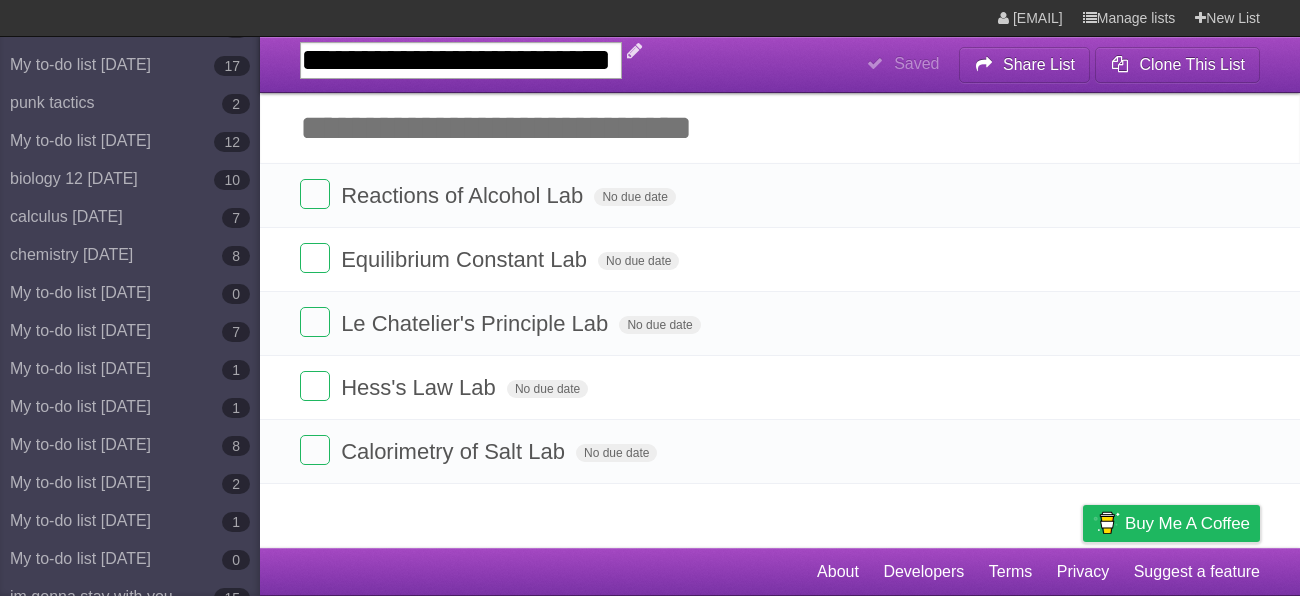 scroll, scrollTop: 2805, scrollLeft: 0, axis: vertical 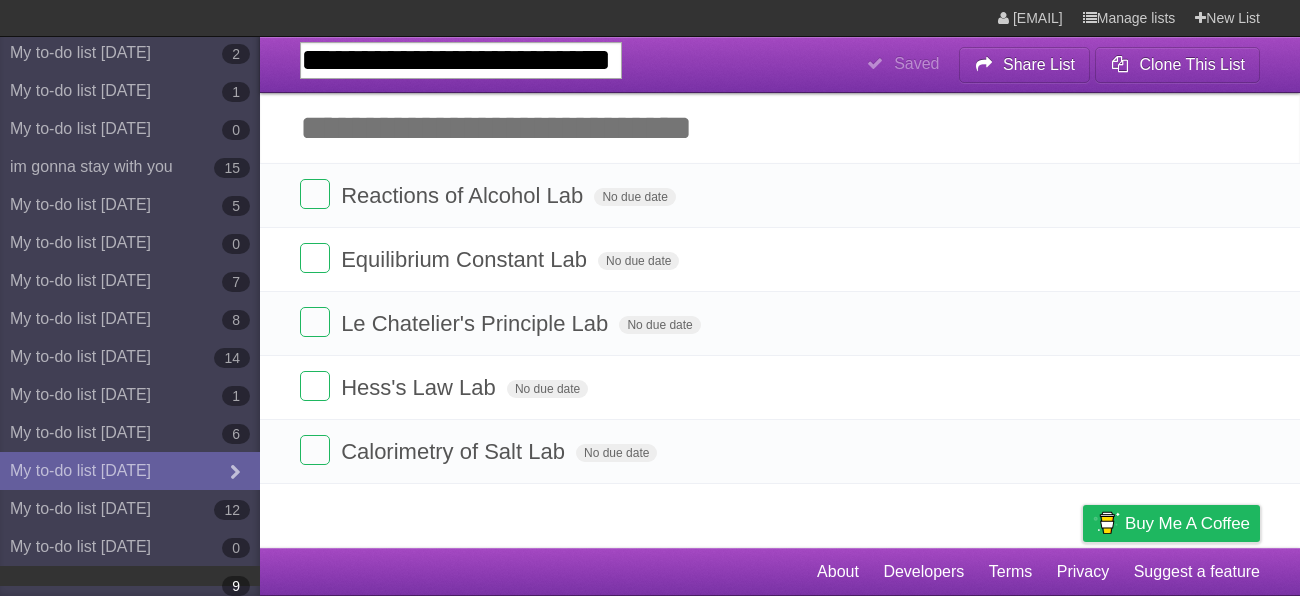 click on "9" at bounding box center [130, 576] 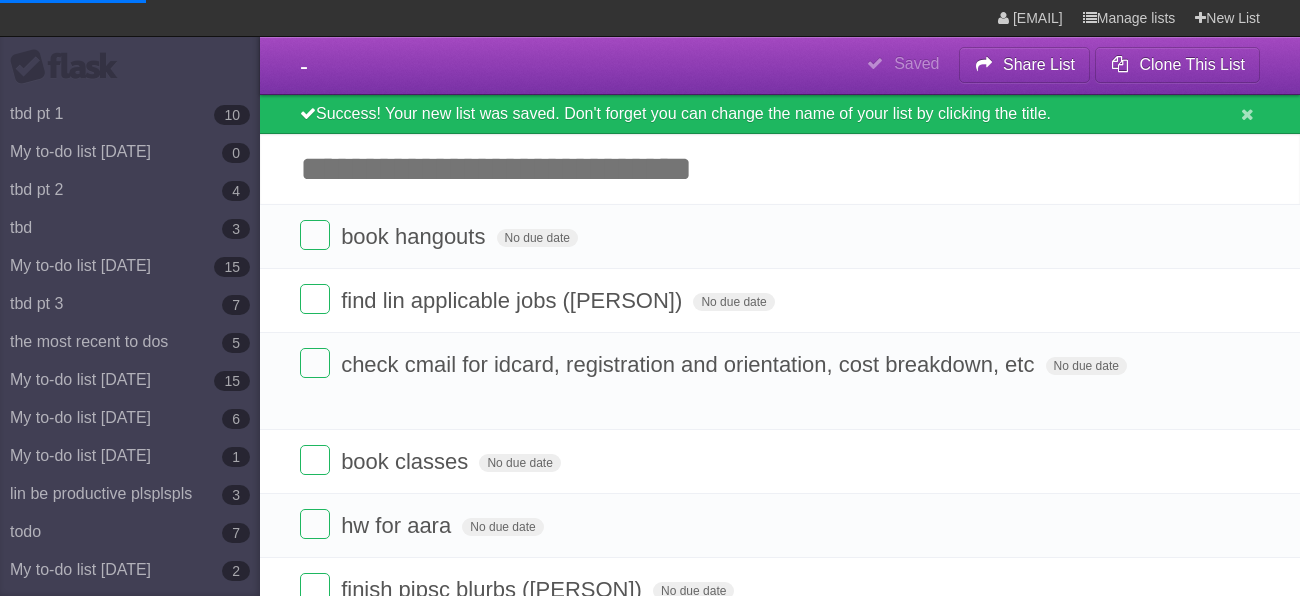 click on "**********" at bounding box center (780, 66) 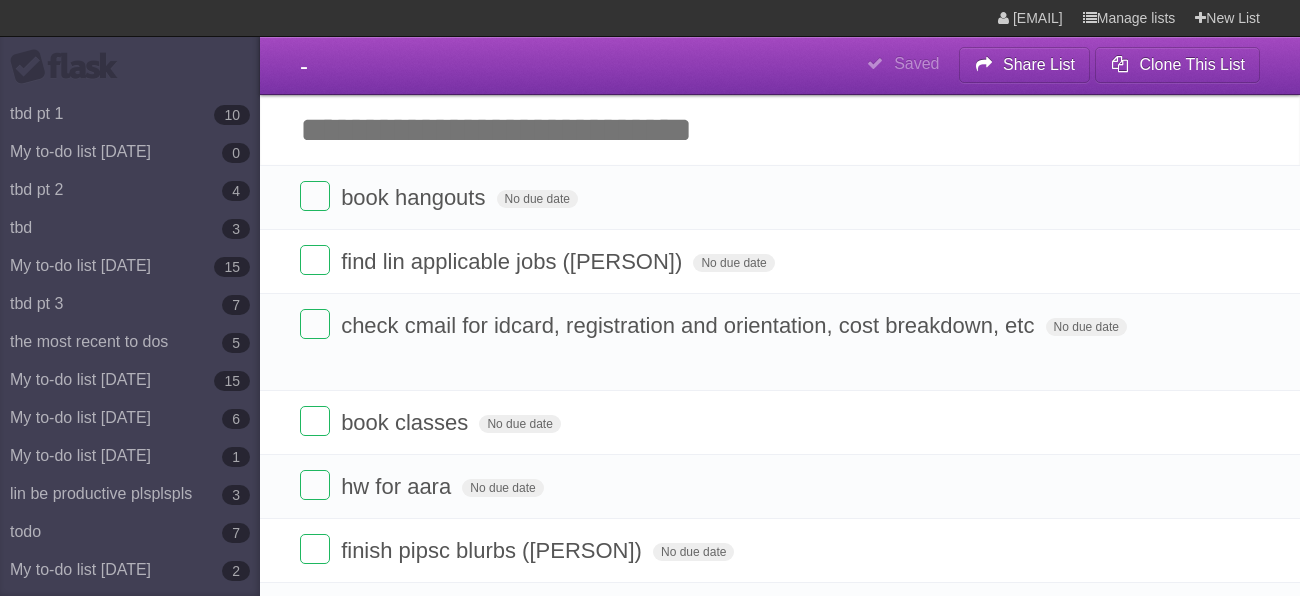 click on "-" at bounding box center [304, 65] 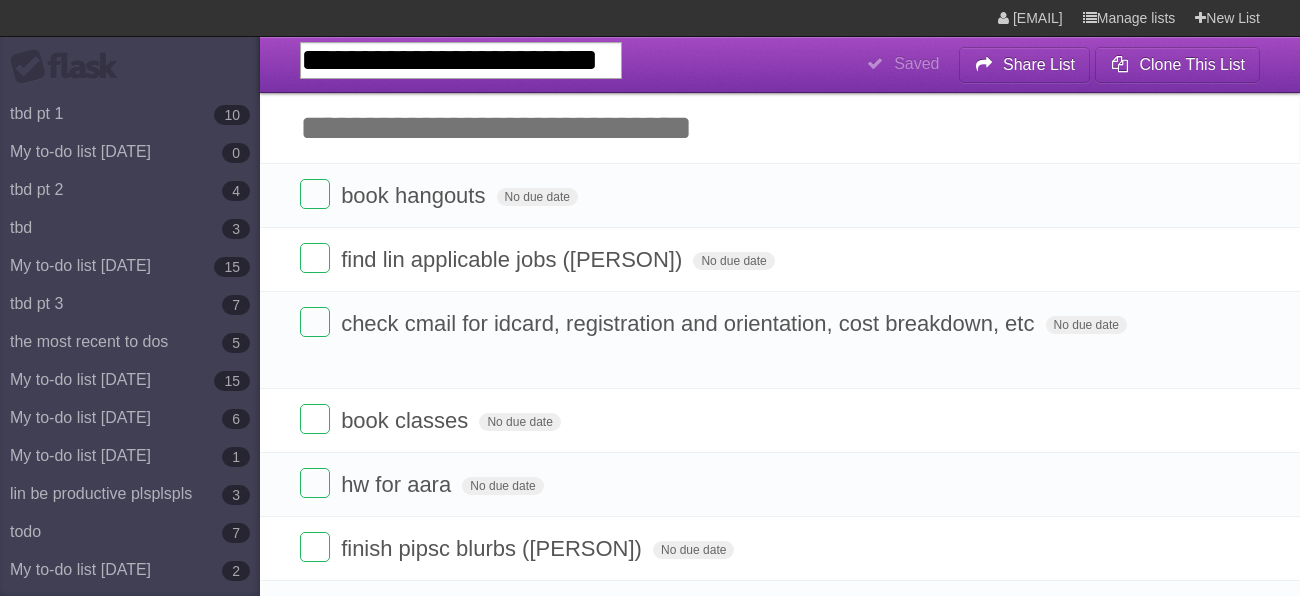 type on "**********" 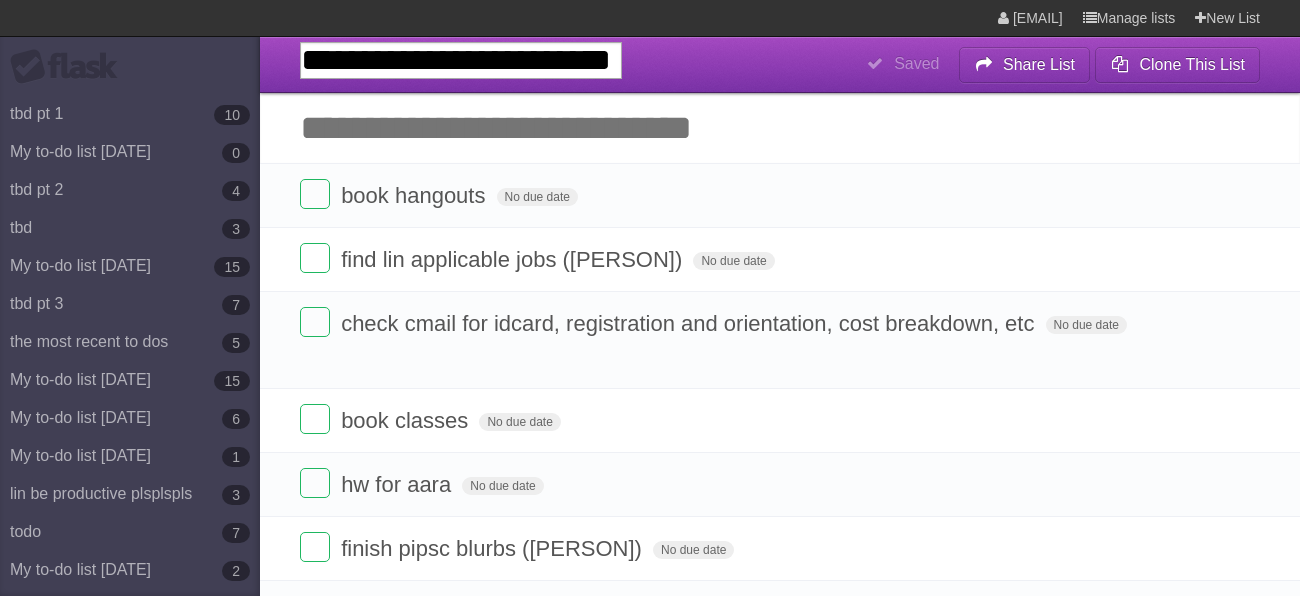click on "**********" at bounding box center (780, 65) 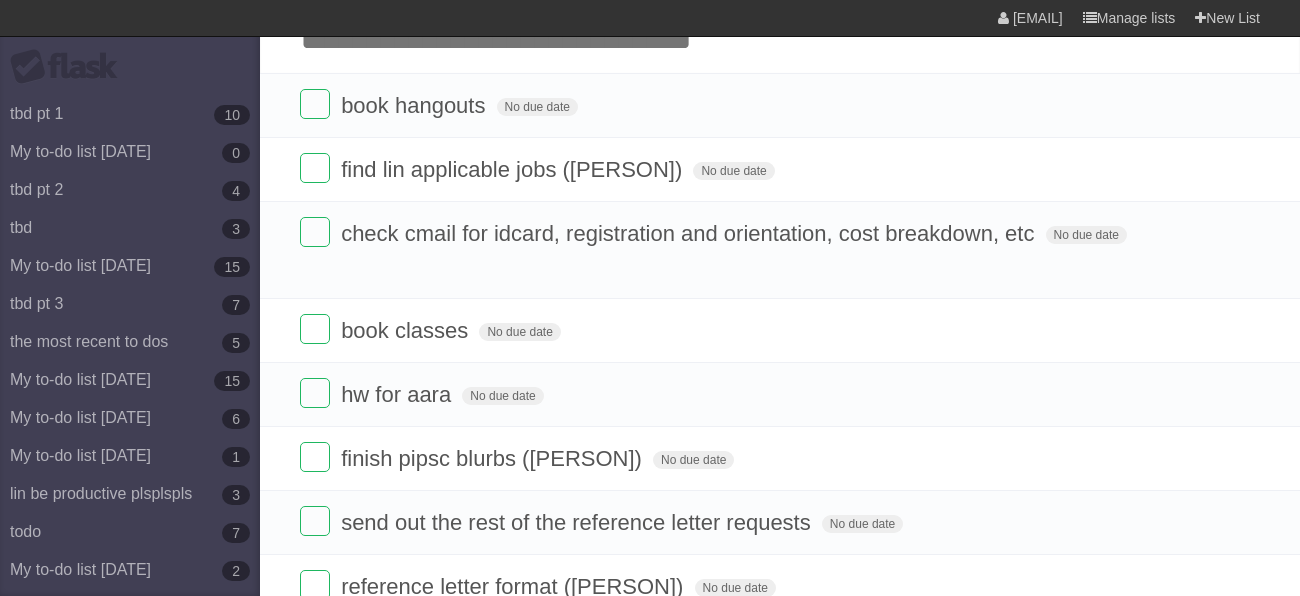 scroll, scrollTop: 0, scrollLeft: 0, axis: both 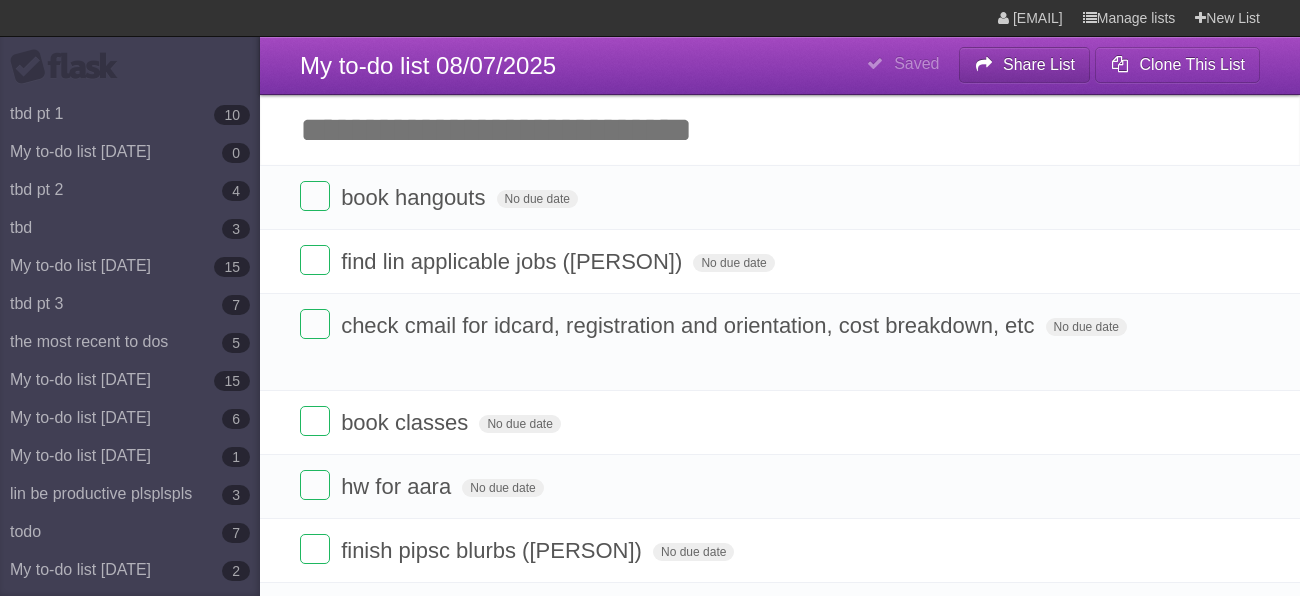 click on "Share List" at bounding box center (1039, 64) 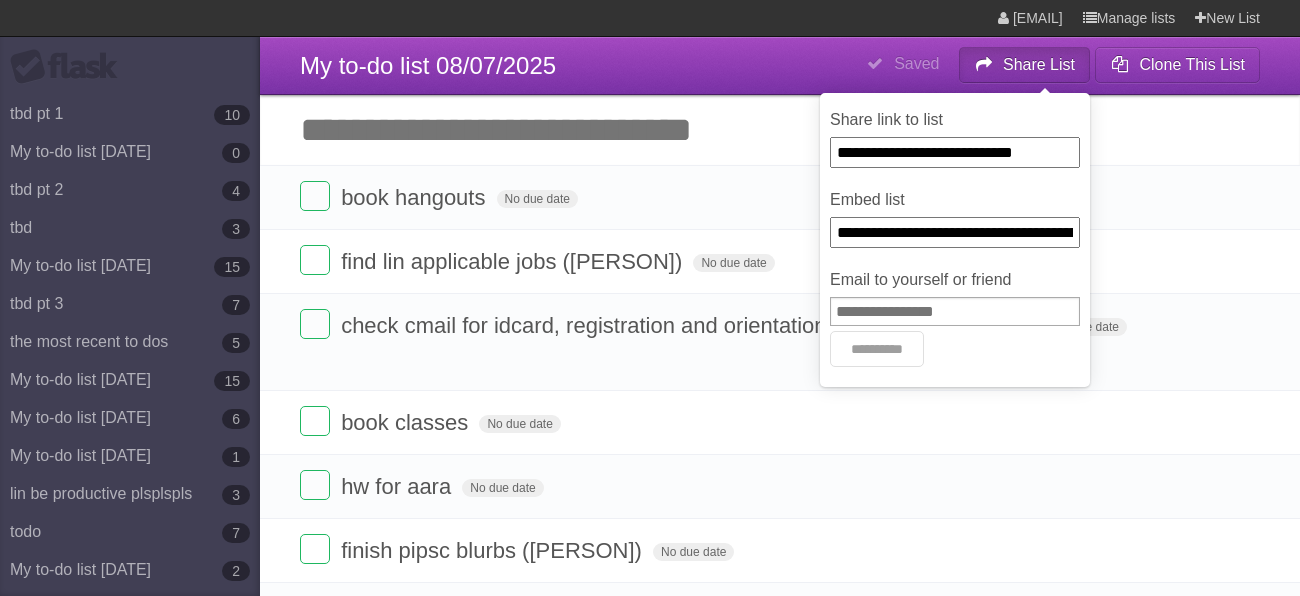 click on "**********" at bounding box center [955, 152] 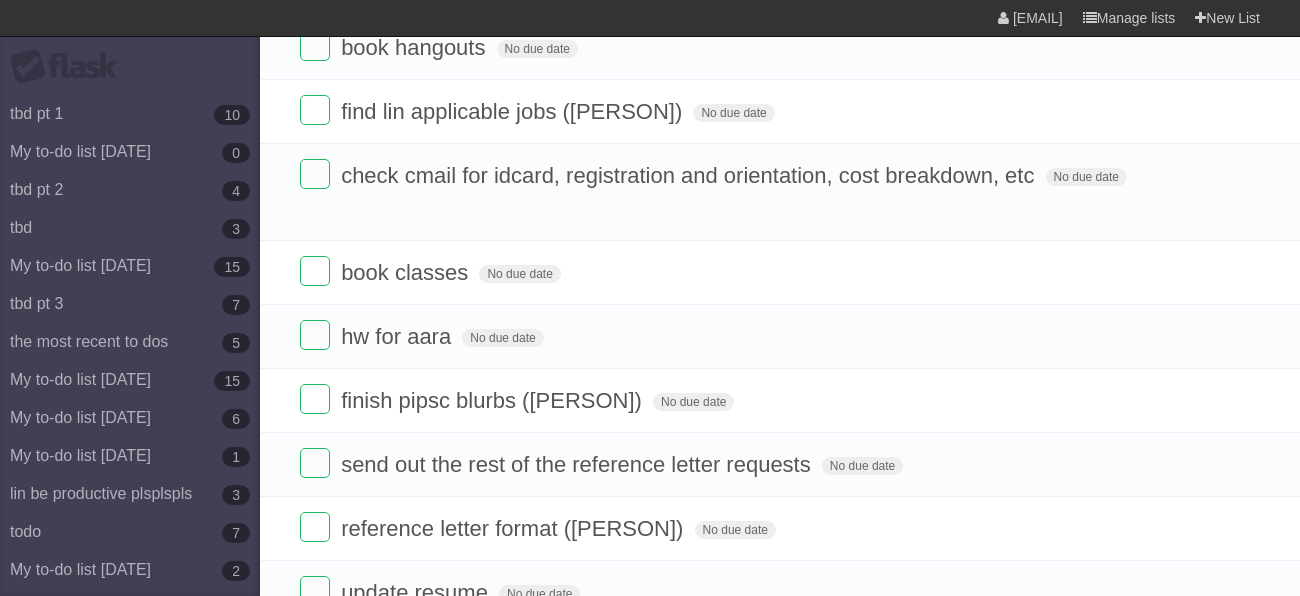 scroll, scrollTop: 248, scrollLeft: 0, axis: vertical 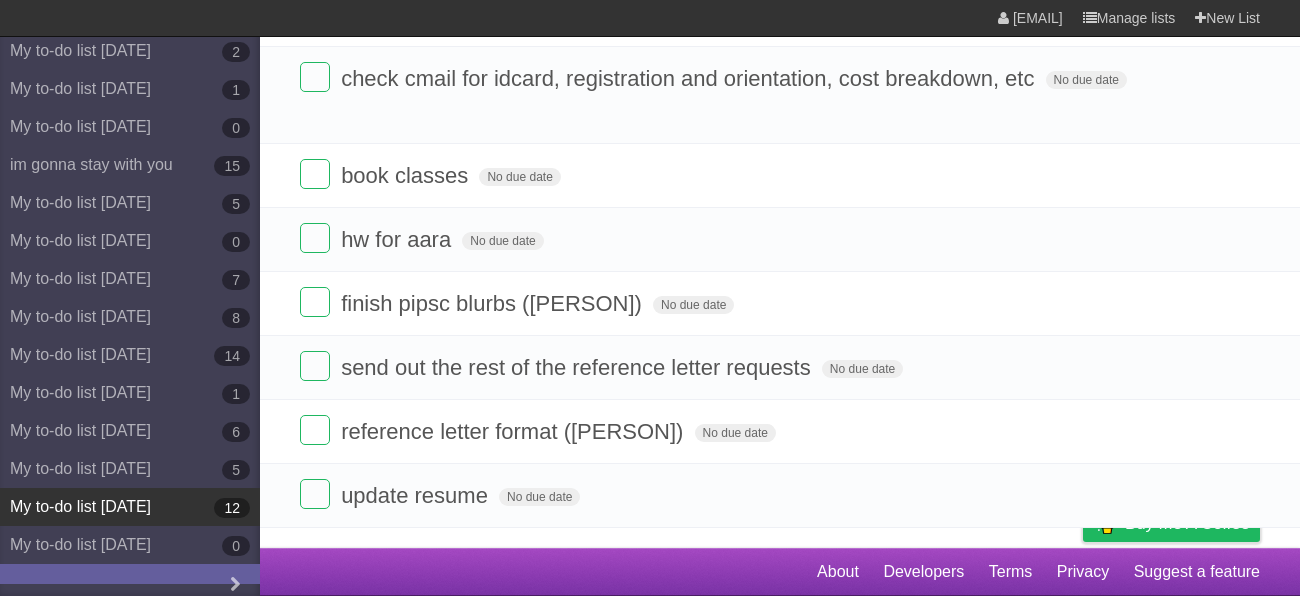click on "My to-do list 06/12/2025 12" at bounding box center [130, 507] 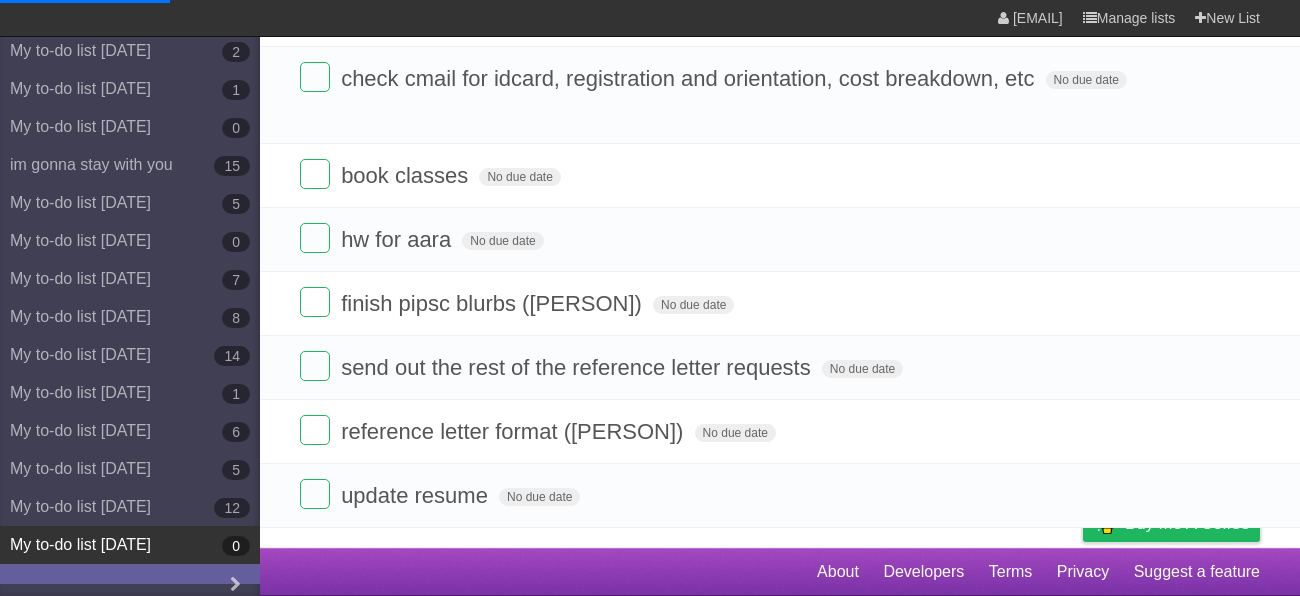 click on "My to-do list 07/12/2025 0" at bounding box center [130, 545] 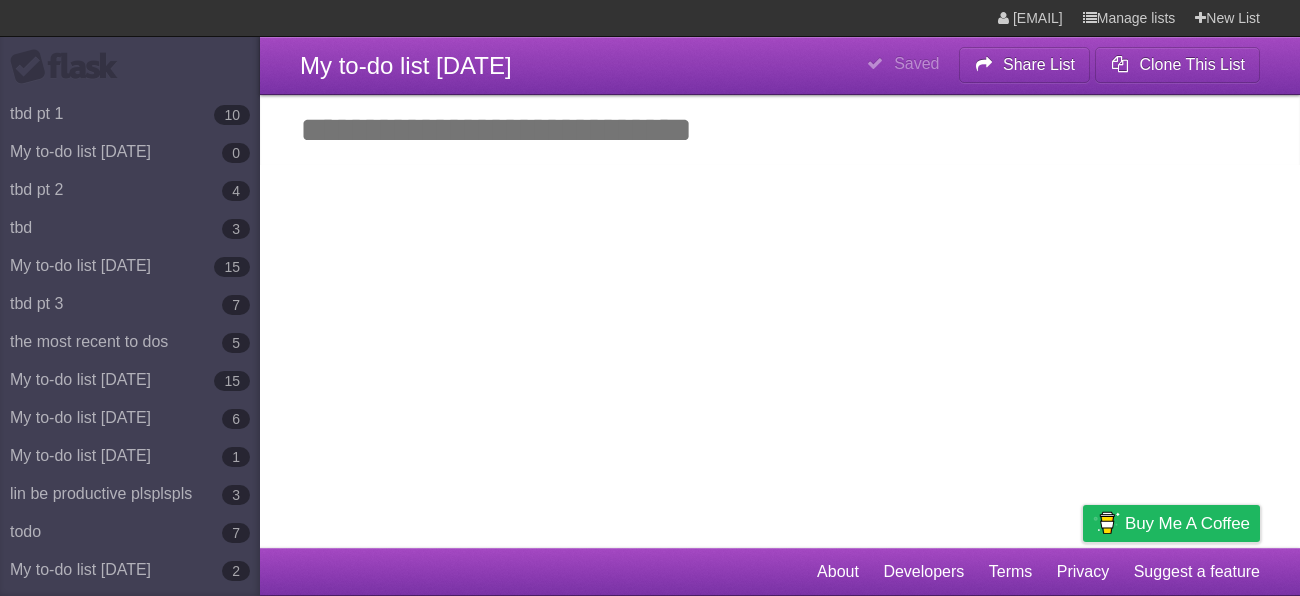 scroll, scrollTop: 0, scrollLeft: 0, axis: both 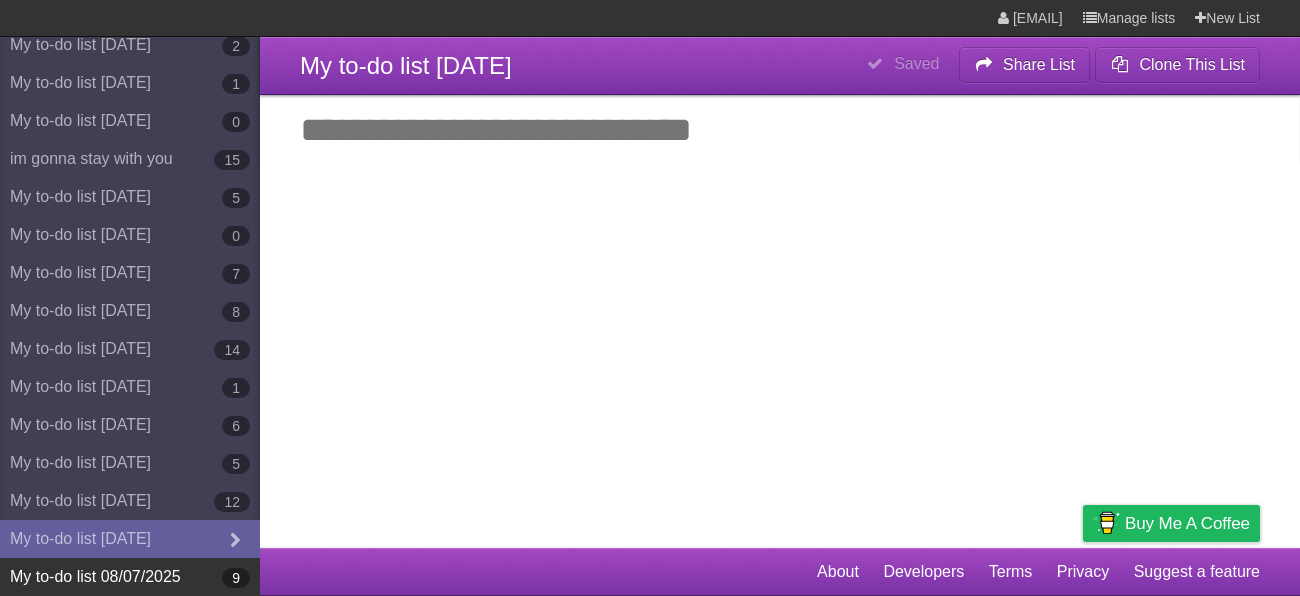 click on "My to-do list 08/07/2025 9" at bounding box center [130, 577] 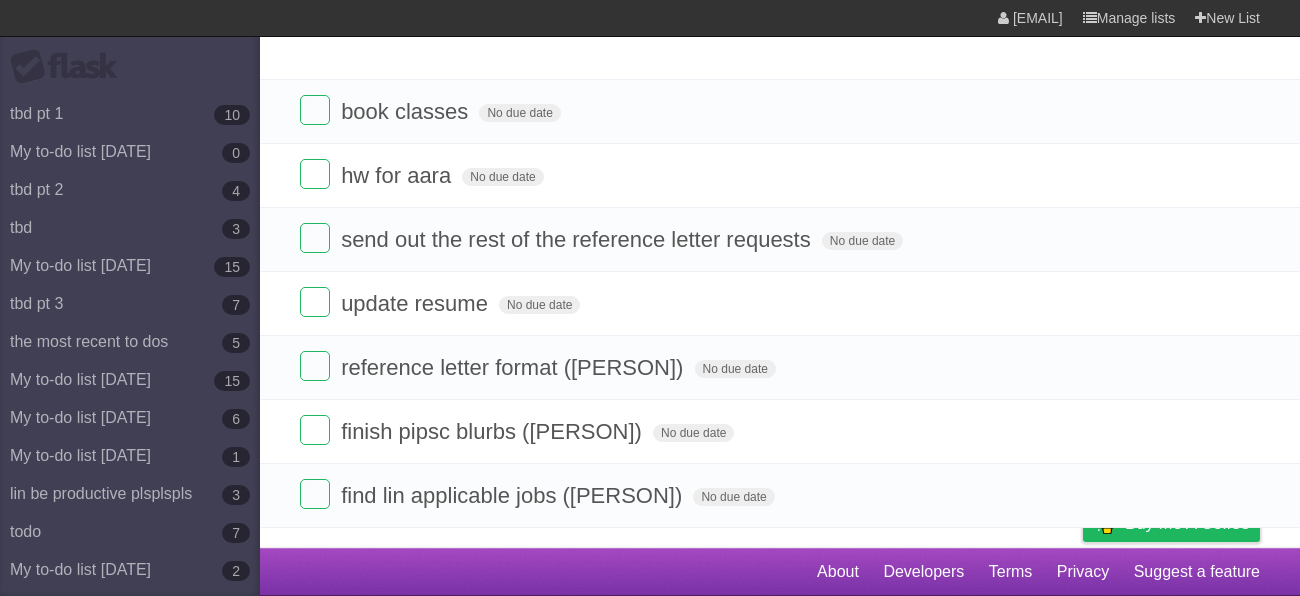 scroll, scrollTop: 0, scrollLeft: 0, axis: both 